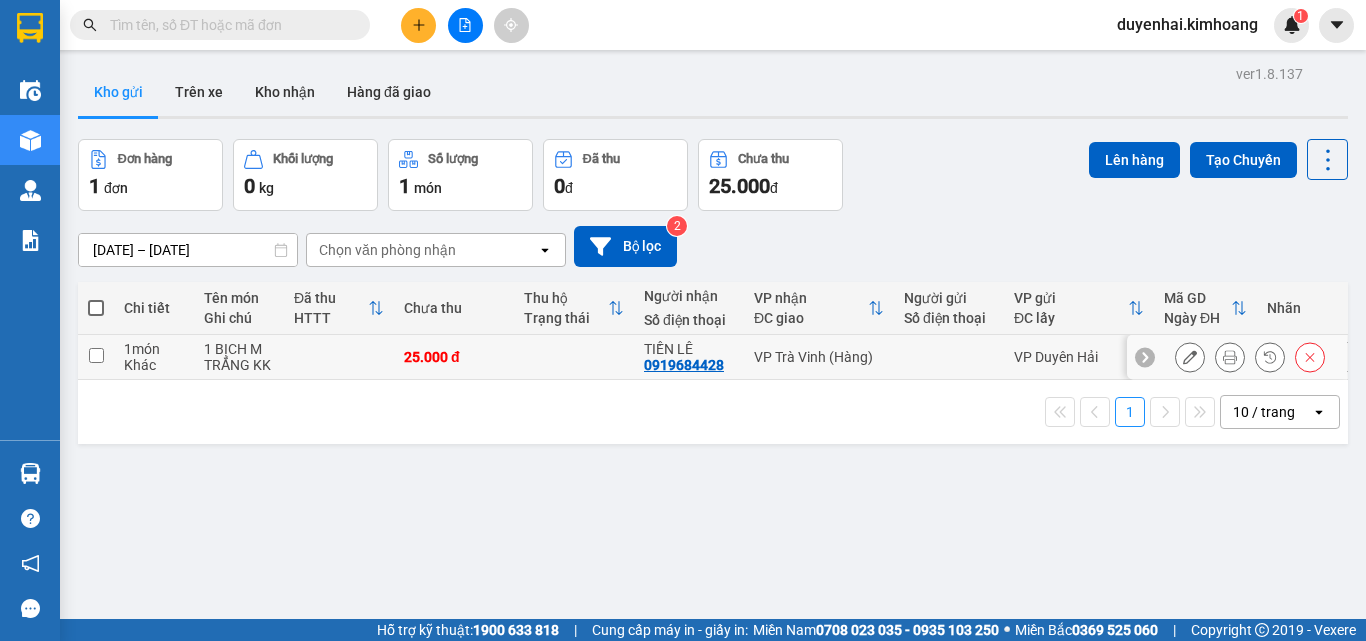 scroll, scrollTop: 0, scrollLeft: 0, axis: both 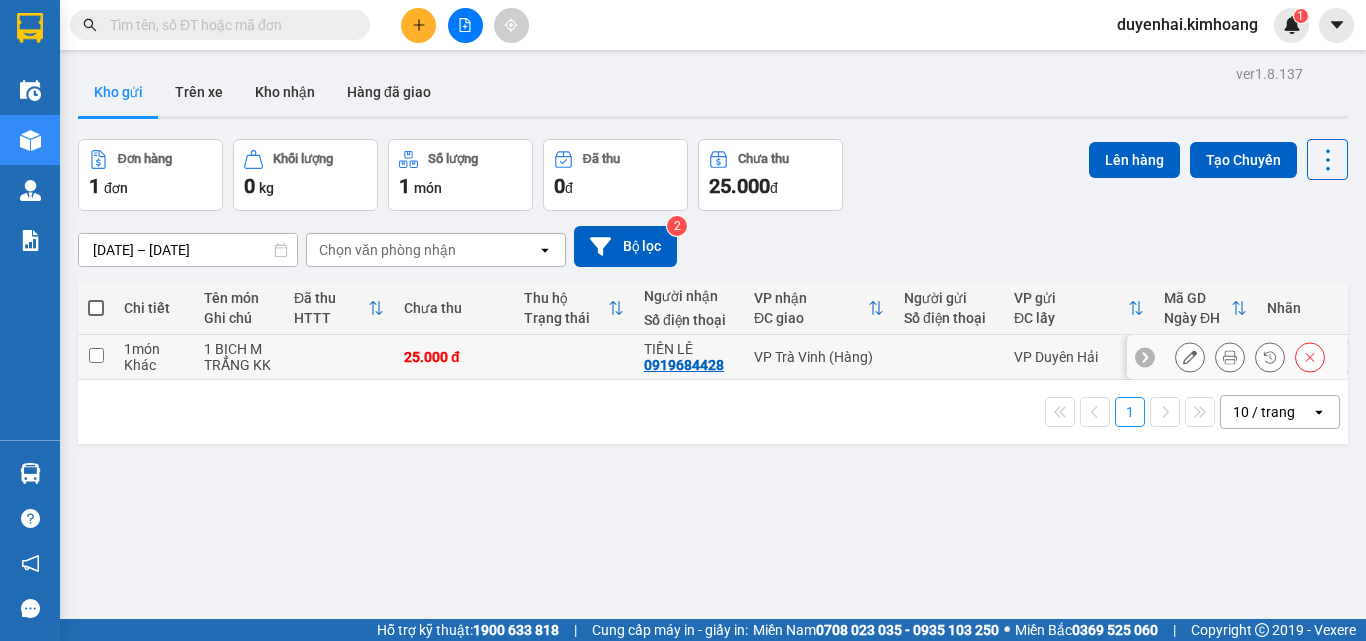 click at bounding box center [96, 355] 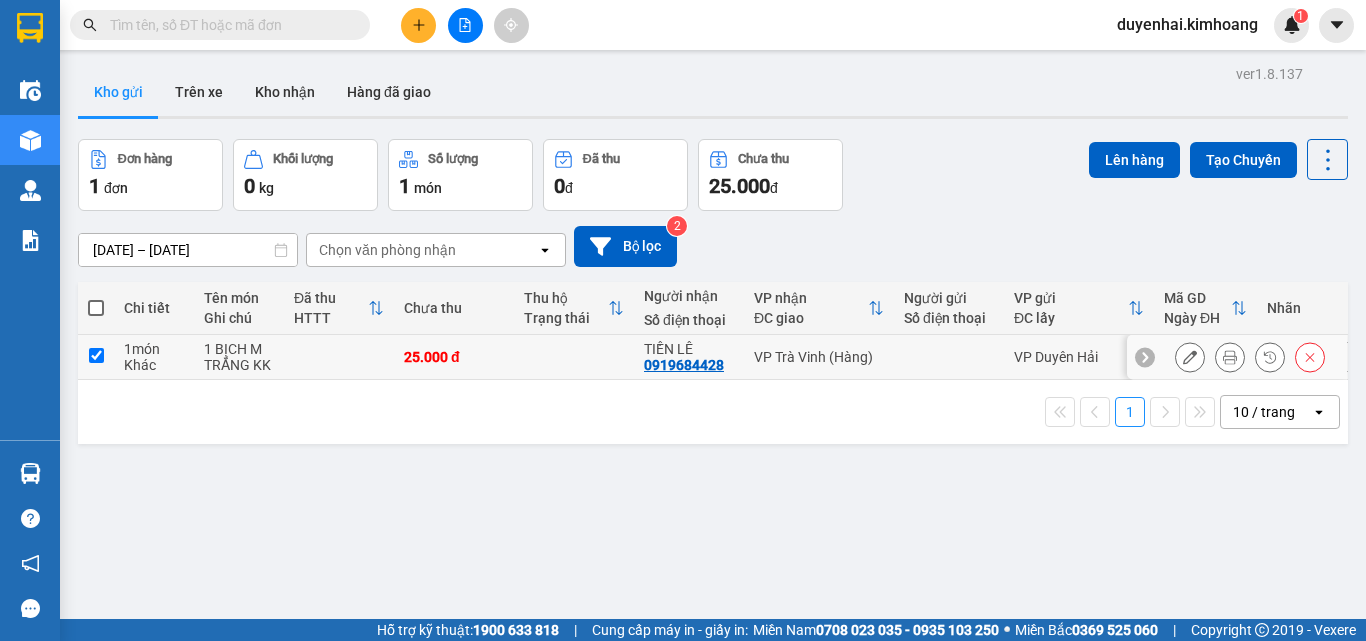 checkbox on "true" 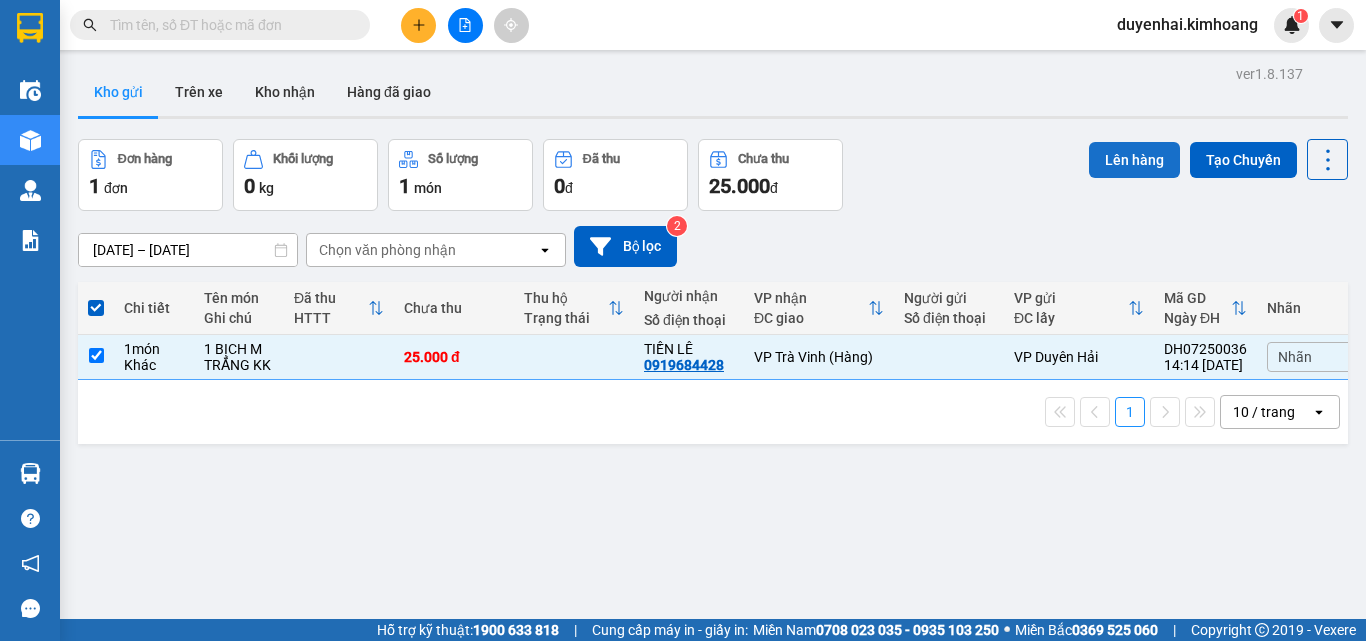click on "Lên hàng" at bounding box center [1134, 160] 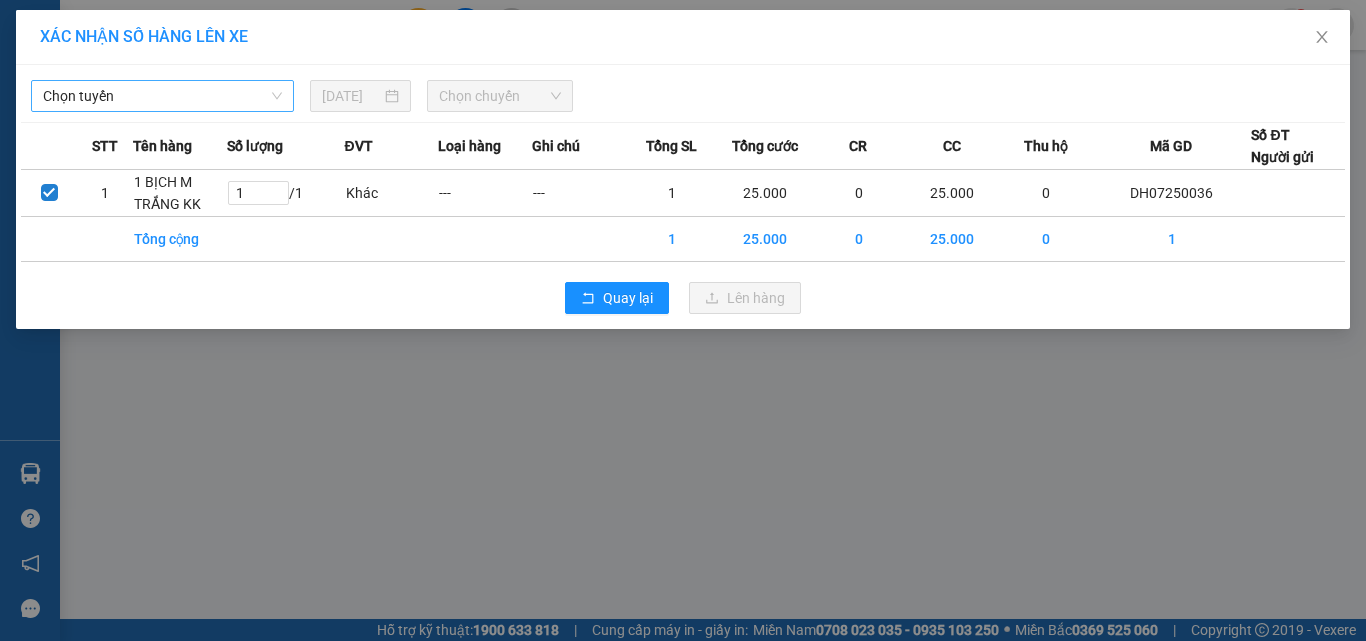 click on "Chọn tuyến" at bounding box center [162, 96] 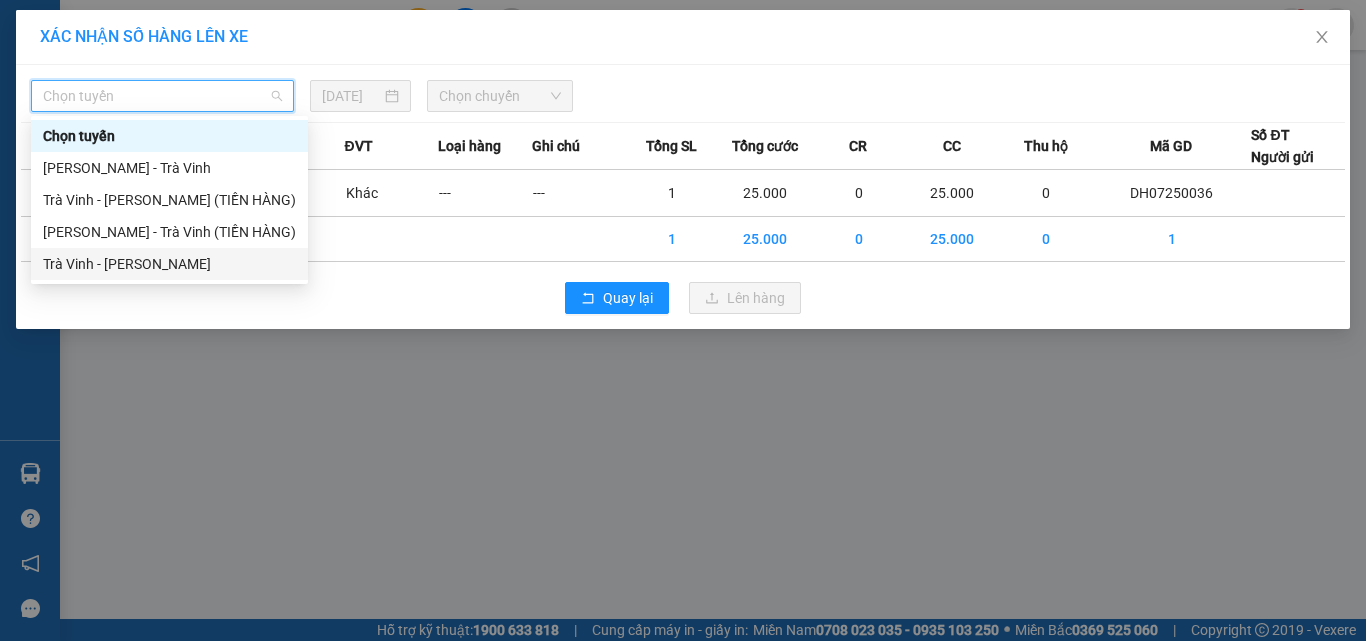 click on "Trà Vinh - [PERSON_NAME]" at bounding box center (169, 264) 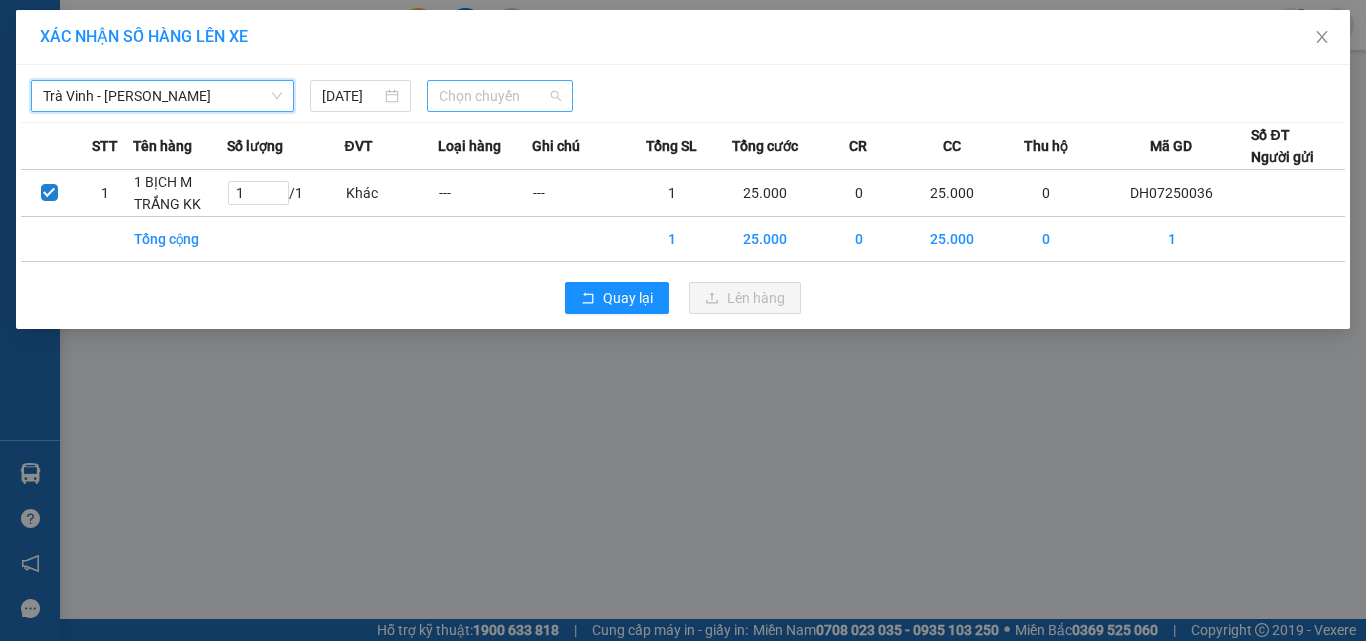 click on "Chọn chuyến" at bounding box center [500, 96] 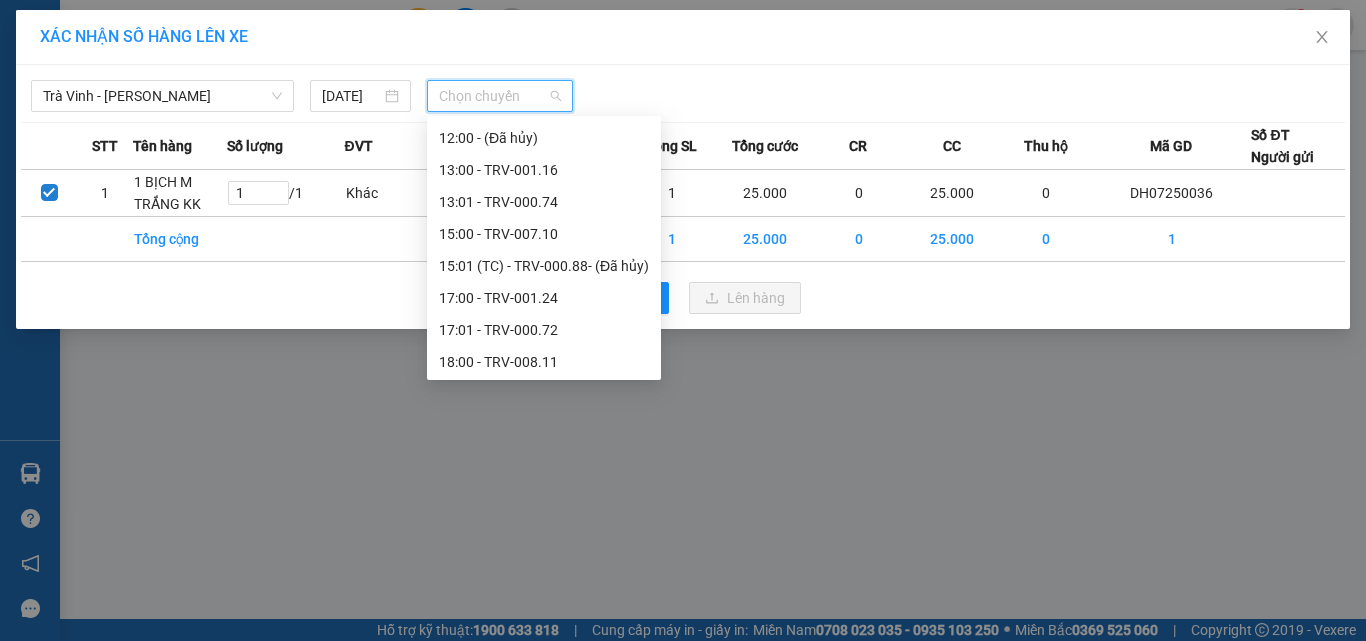 scroll, scrollTop: 768, scrollLeft: 0, axis: vertical 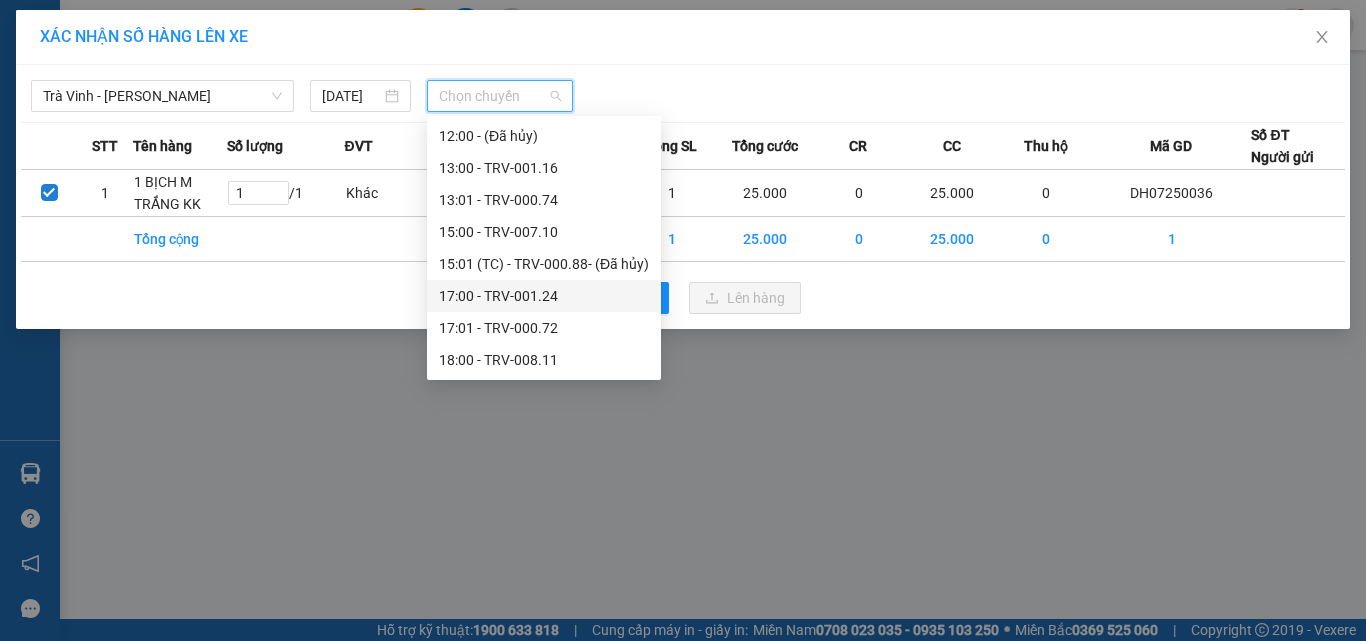 click on "17:00     - TRV-001.24" at bounding box center [544, 296] 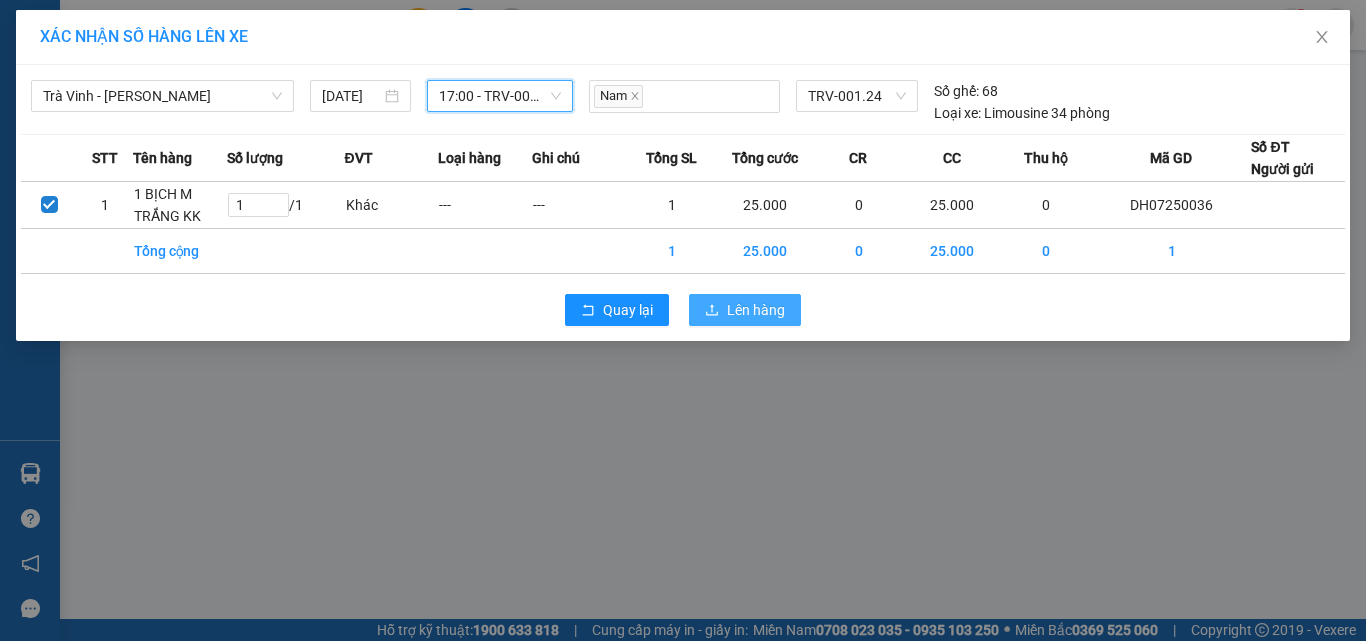 click on "Lên hàng" at bounding box center (756, 310) 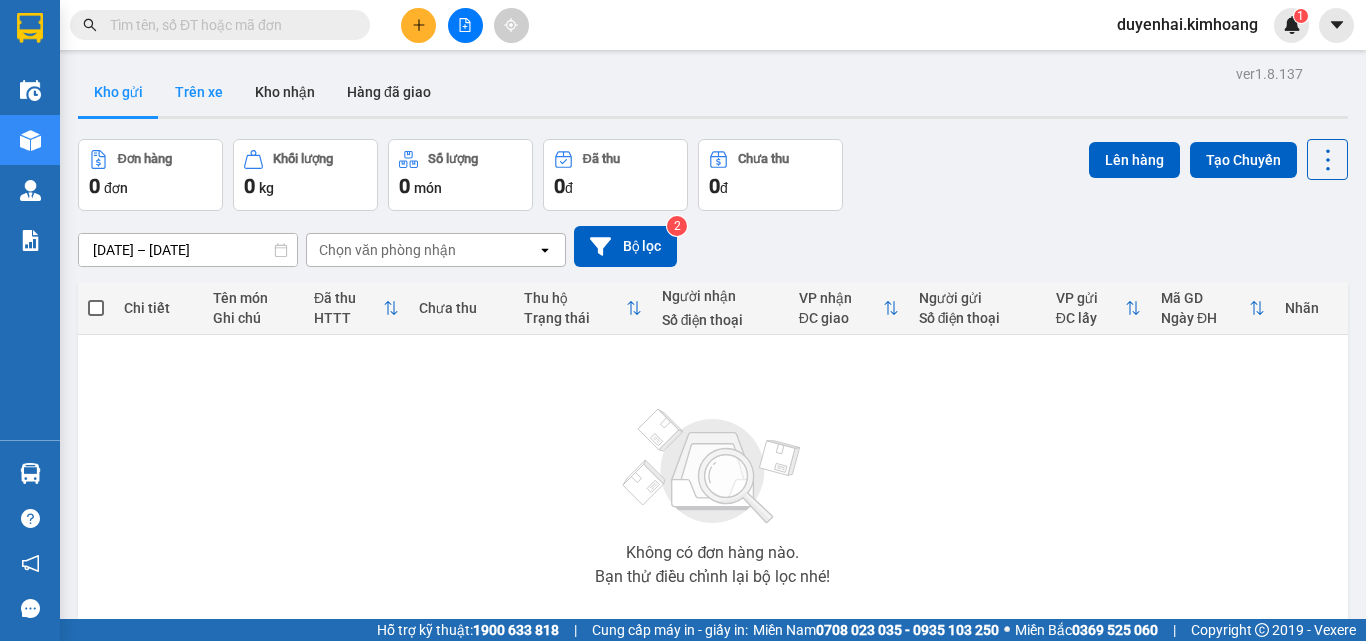 click on "Trên xe" at bounding box center (199, 92) 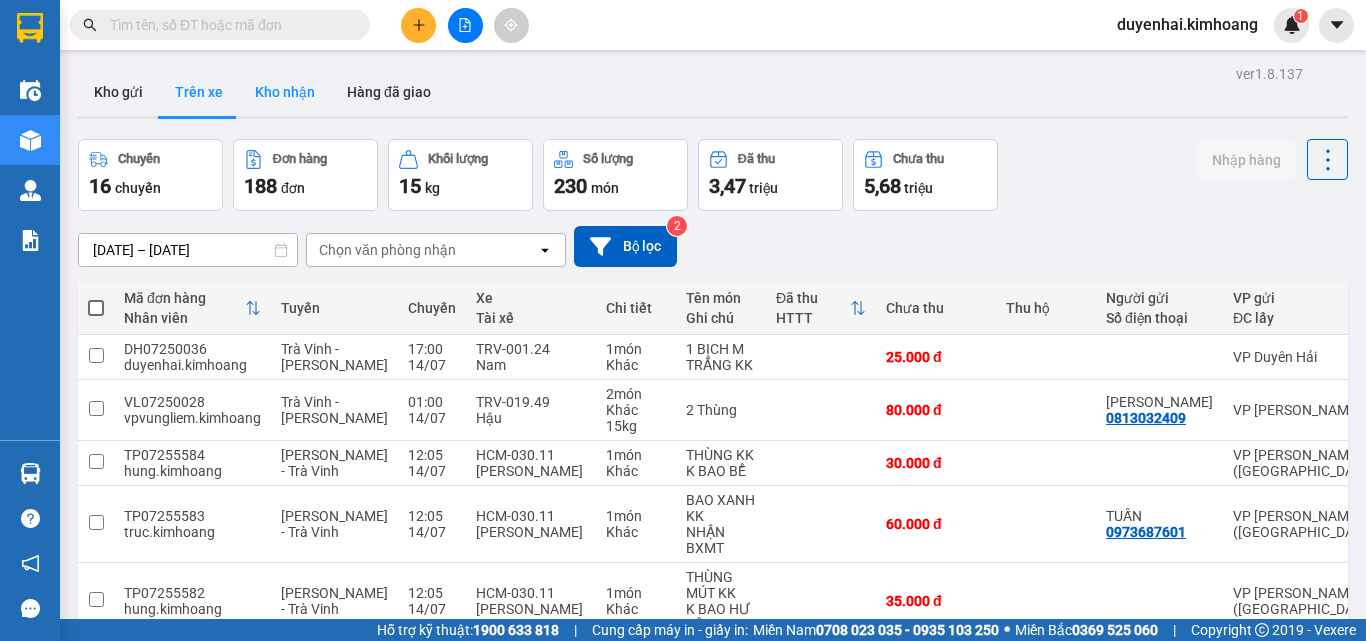 click on "Kho nhận" at bounding box center [285, 92] 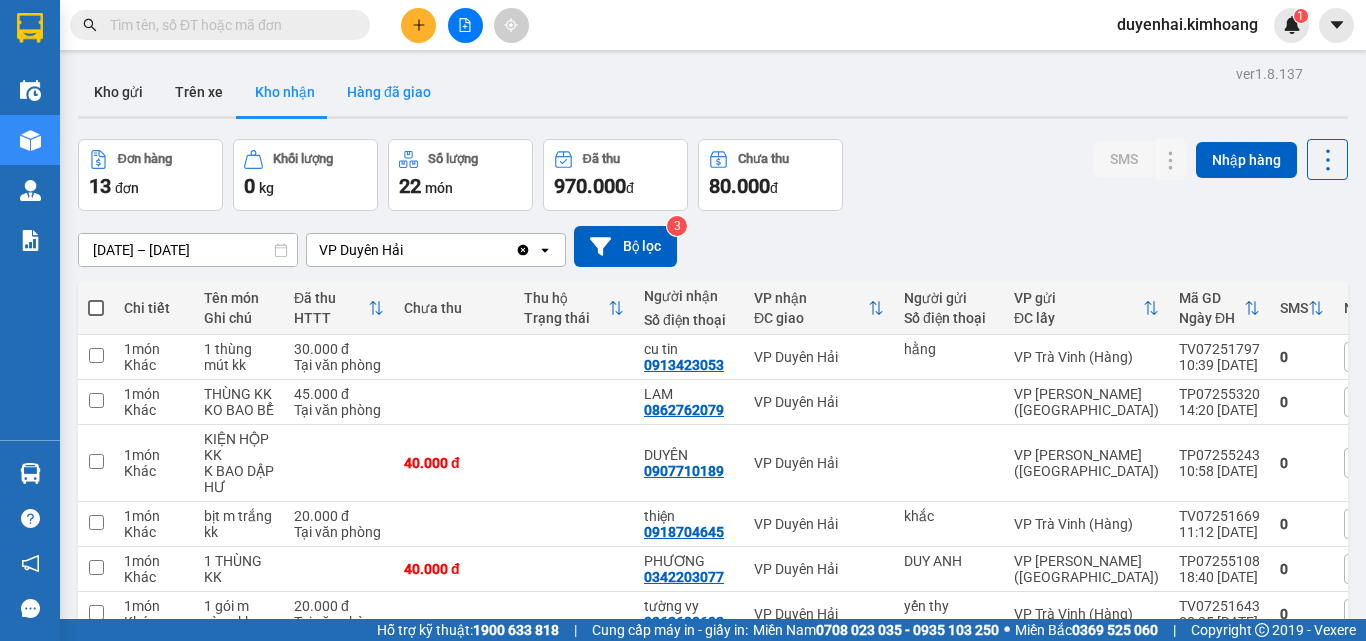 click on "Hàng đã giao" at bounding box center [389, 92] 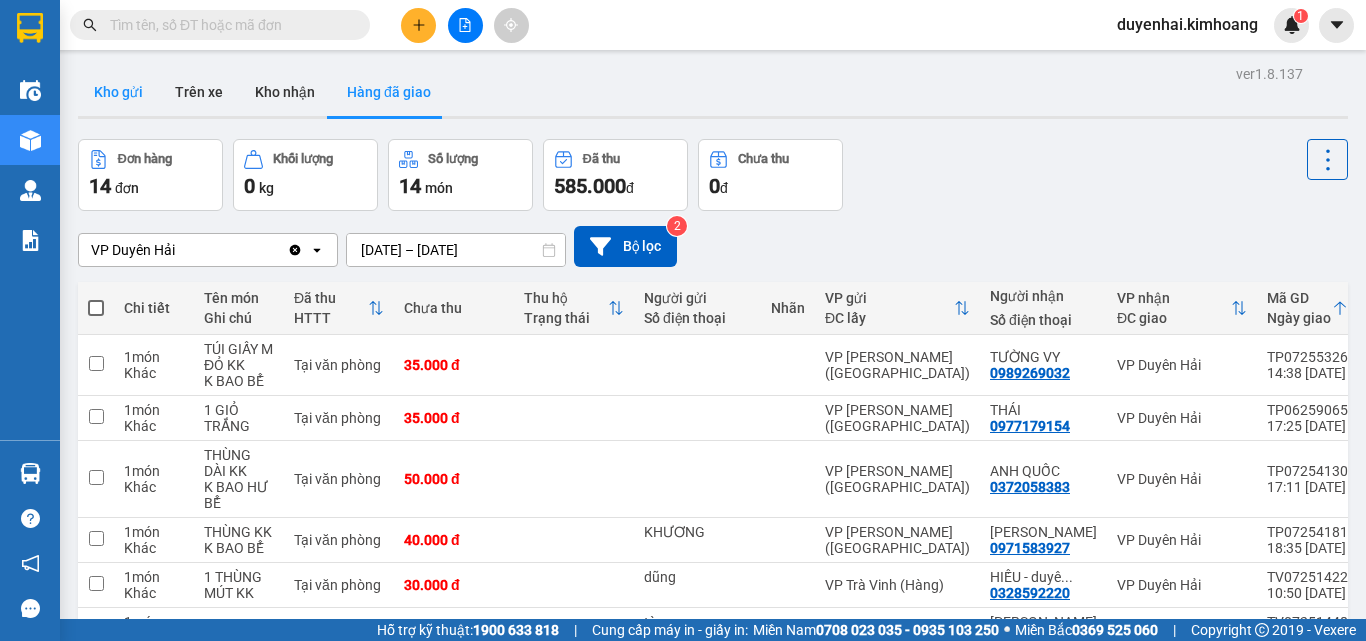 click on "Kho gửi" at bounding box center (118, 92) 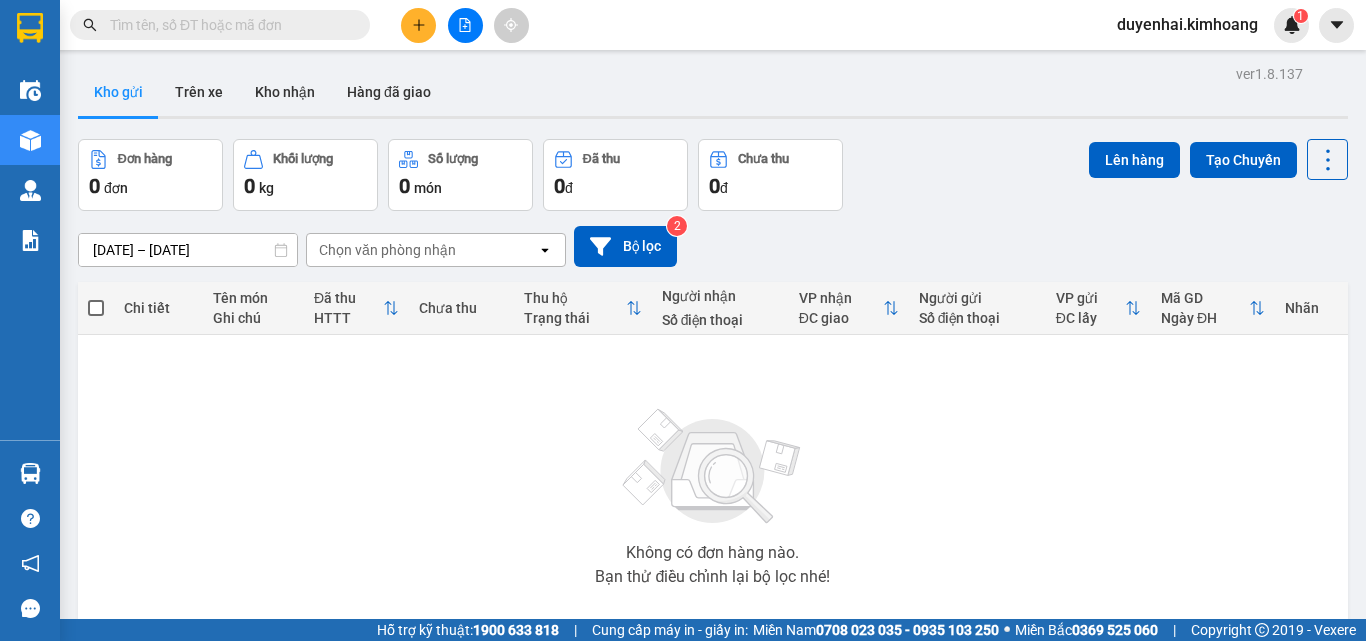 type 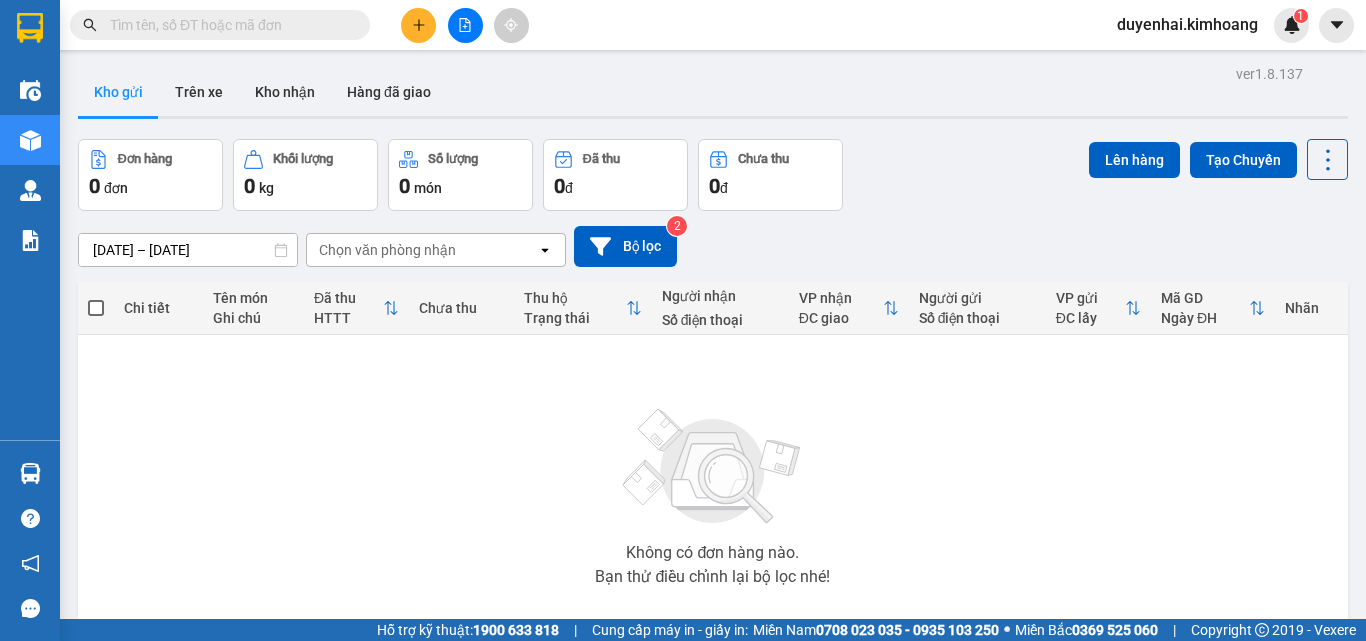 click on "Kho gửi" at bounding box center [118, 92] 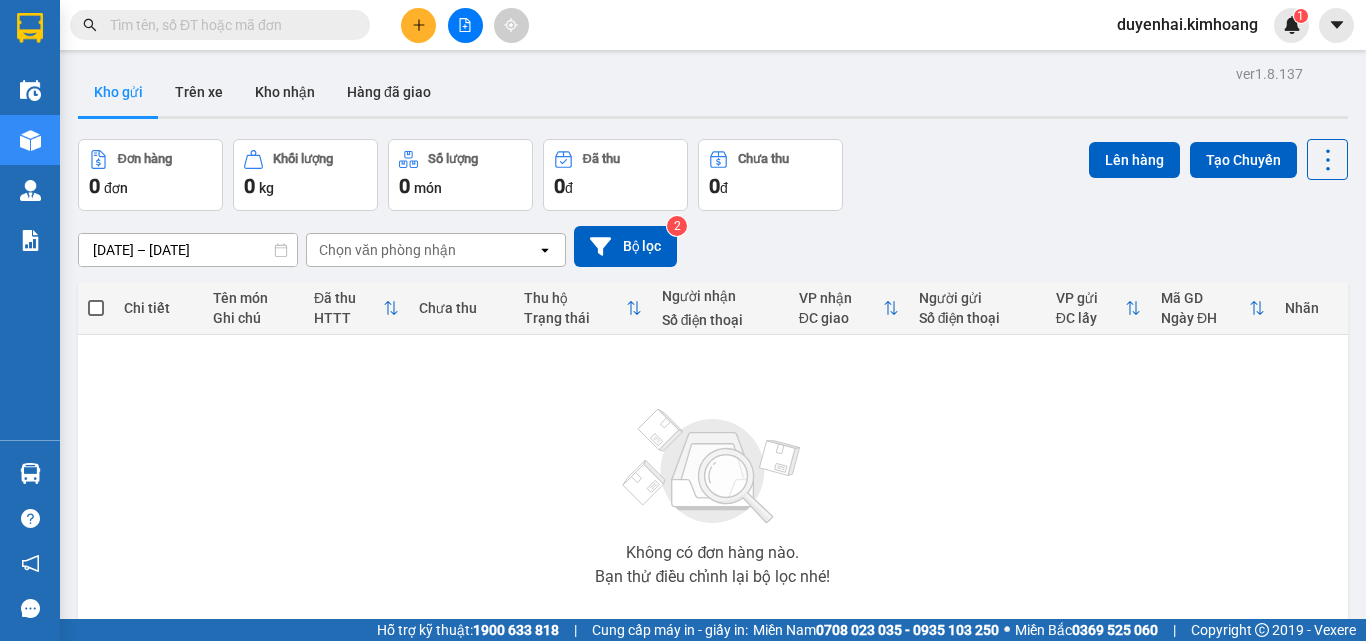 click on "Kho gửi" at bounding box center (118, 92) 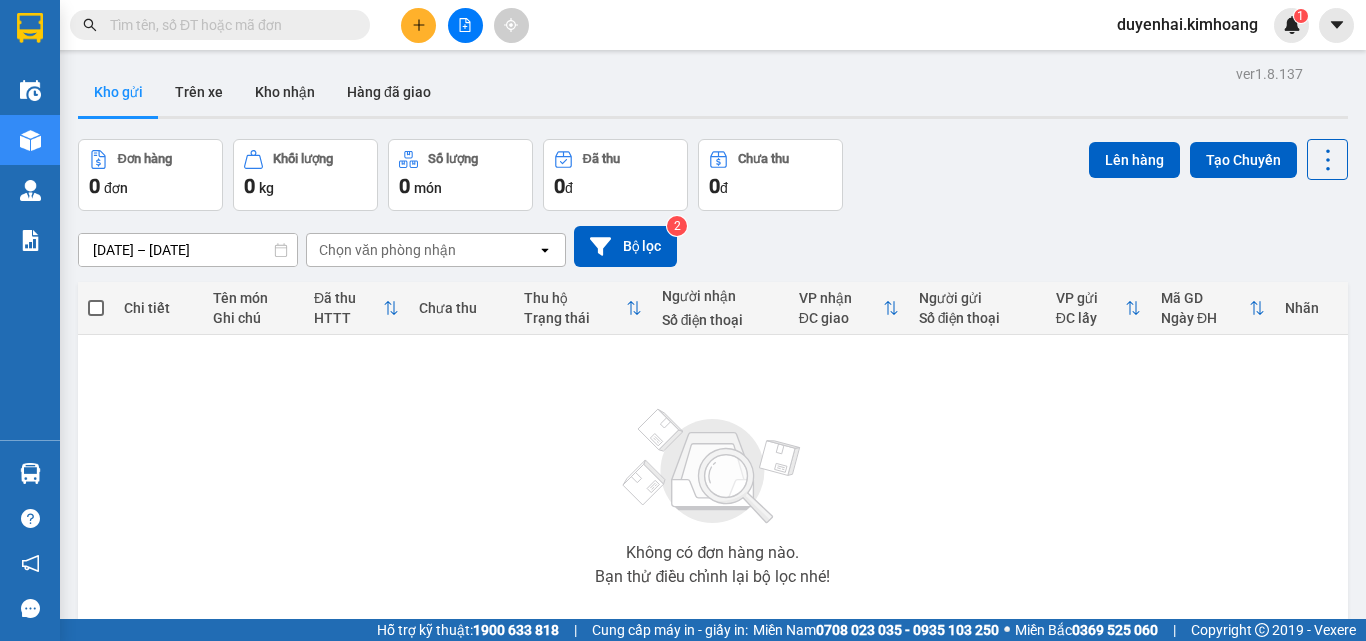 click on "Kho gửi" at bounding box center (118, 92) 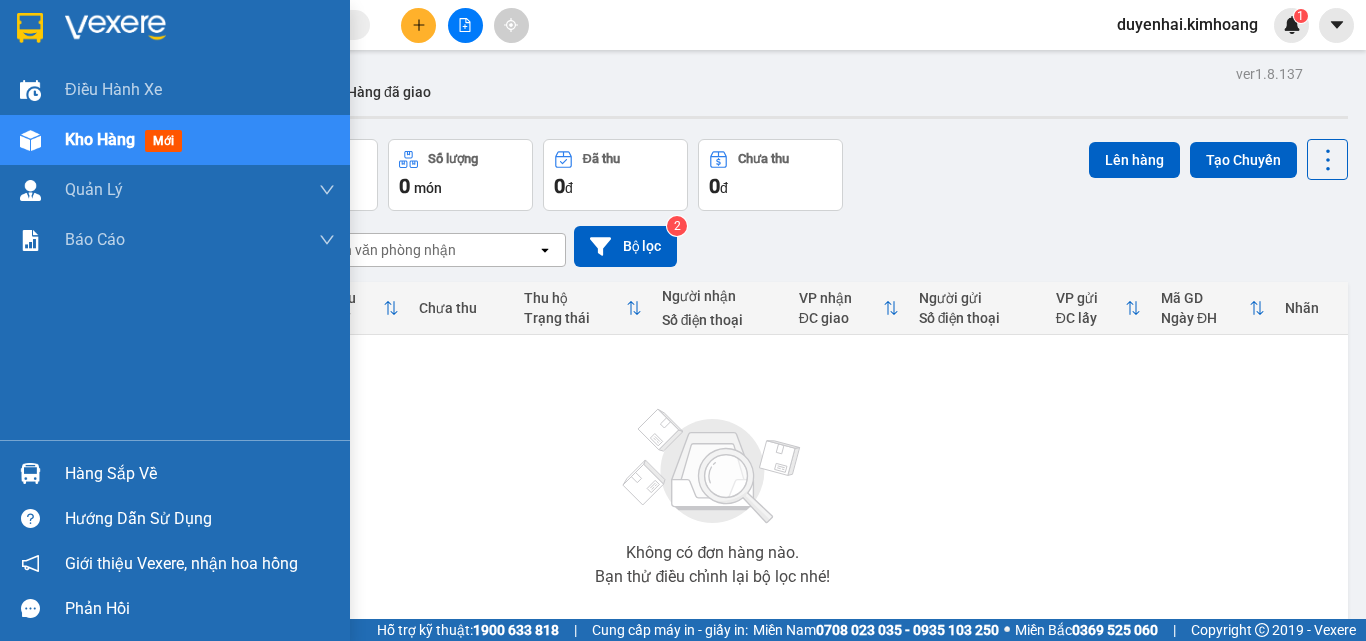 click on "Hàng sắp về" at bounding box center (200, 474) 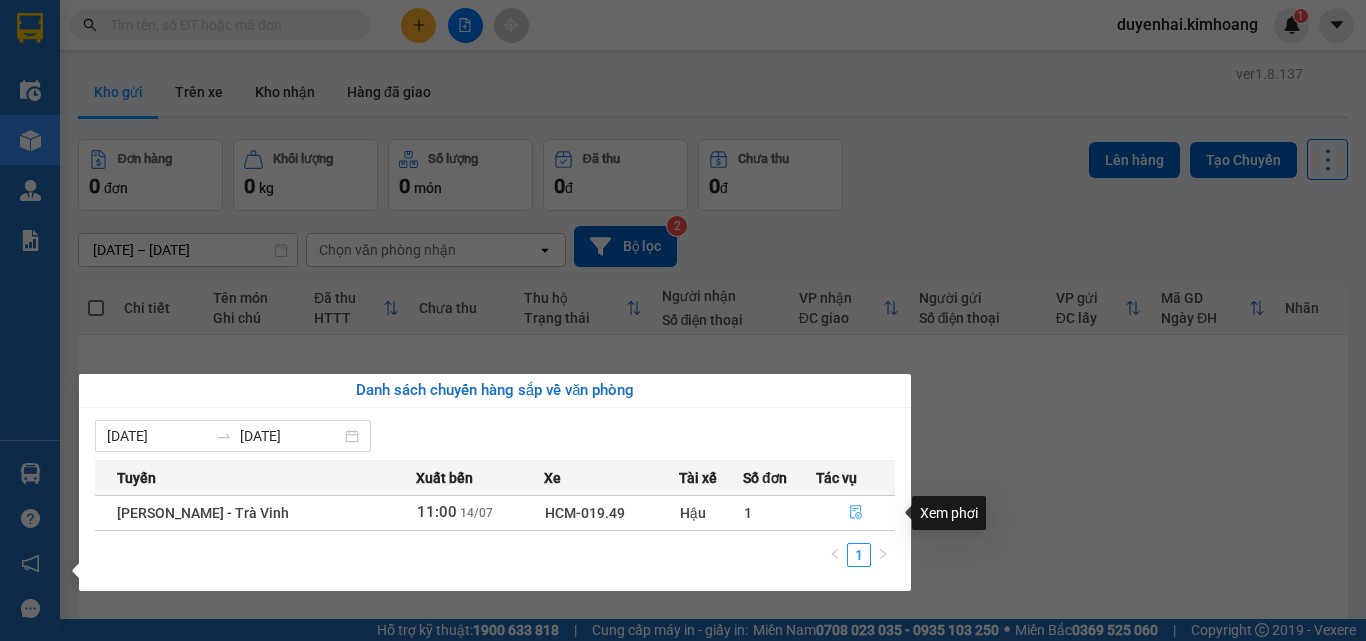 click at bounding box center (855, 513) 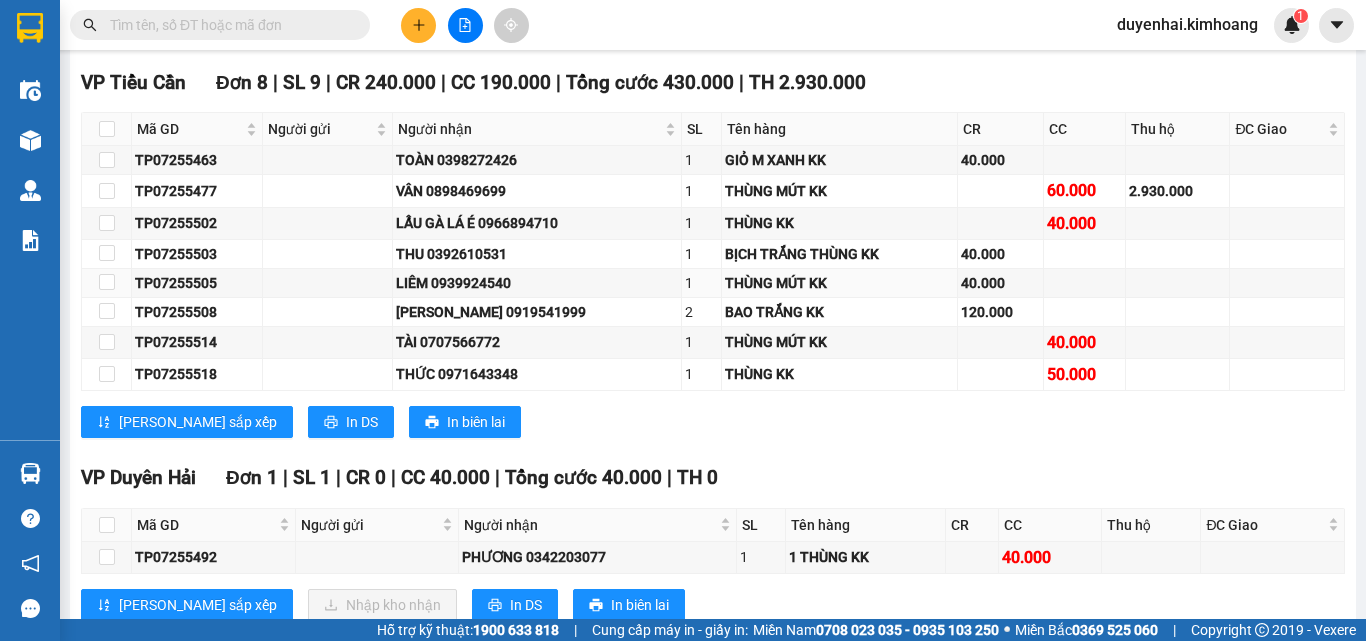 scroll, scrollTop: 2700, scrollLeft: 0, axis: vertical 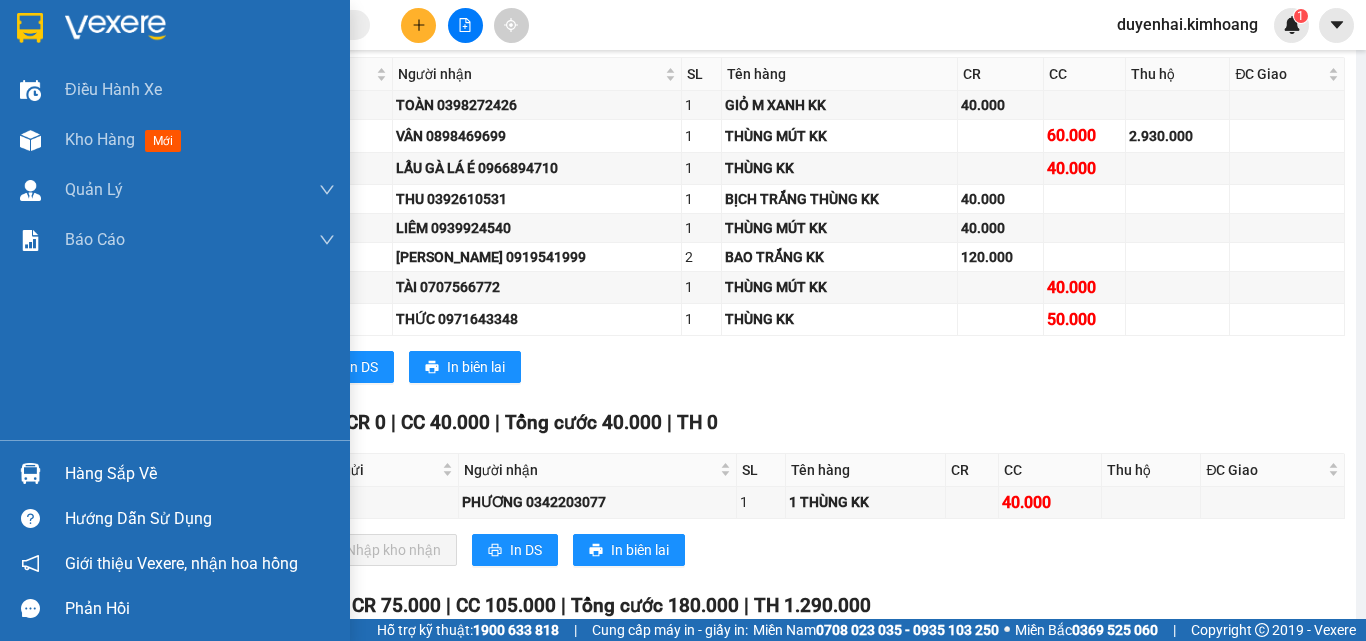 click on "Hàng sắp về" at bounding box center (200, 474) 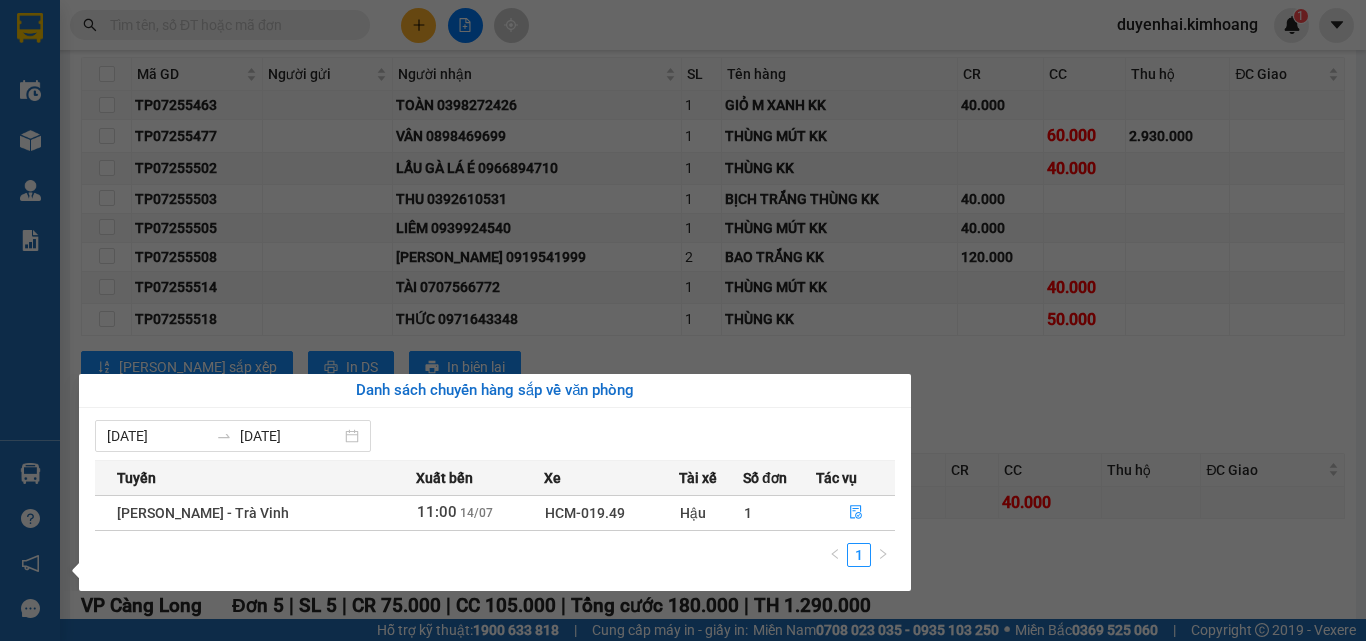 click on "Điều hành xe     Kho hàng mới     Quản [PERSON_NAME] lý chuyến Quản lý khách hàng mới     Báo cáo Báo cáo dòng tiền (1 ca) Báo cáo dòng tiền (2 ca) Báo cáo tiền mặt Doanh số tạo đơn theo VP gửi (trạm) Hàng sắp về Hướng dẫn sử dụng Giới thiệu Vexere, nhận hoa hồng Phản hồi Phần mềm hỗ trợ bạn tốt chứ?" at bounding box center (30, 320) 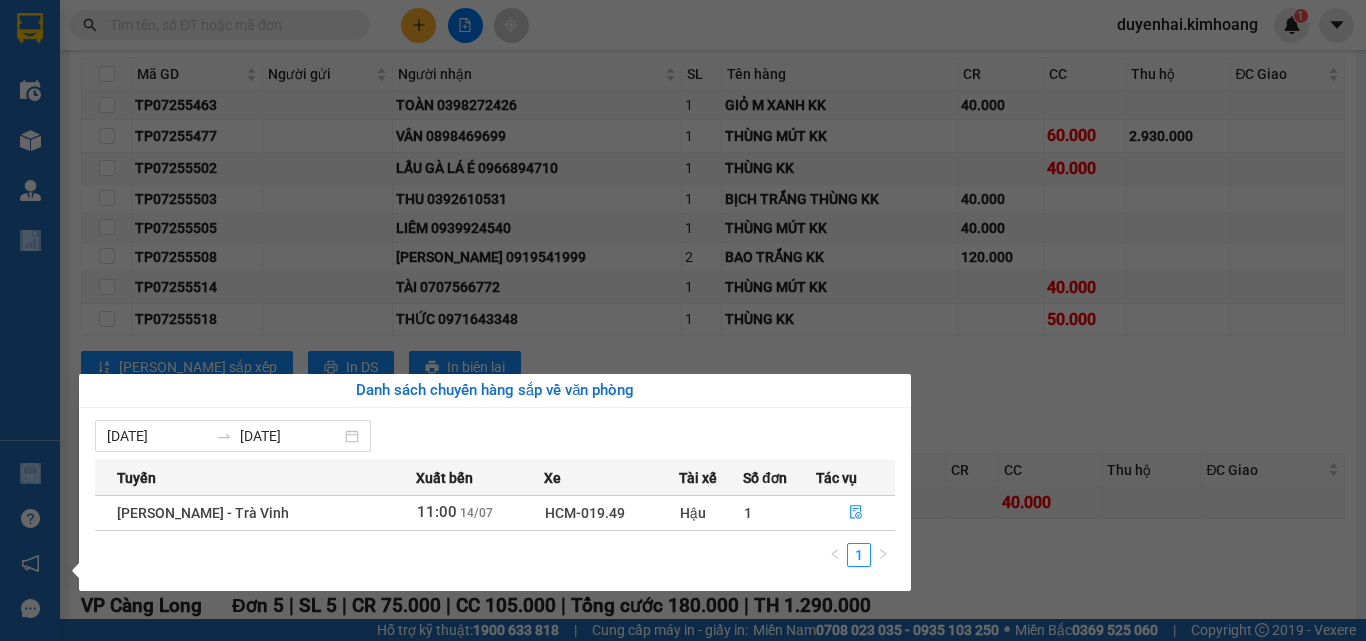 click on "Điều hành xe     Kho hàng mới     Quản [PERSON_NAME] lý chuyến Quản lý khách hàng mới     Báo cáo Báo cáo dòng tiền (1 ca) Báo cáo dòng tiền (2 ca) Báo cáo tiền mặt Doanh số tạo đơn theo VP gửi (trạm)" at bounding box center [30, 252] 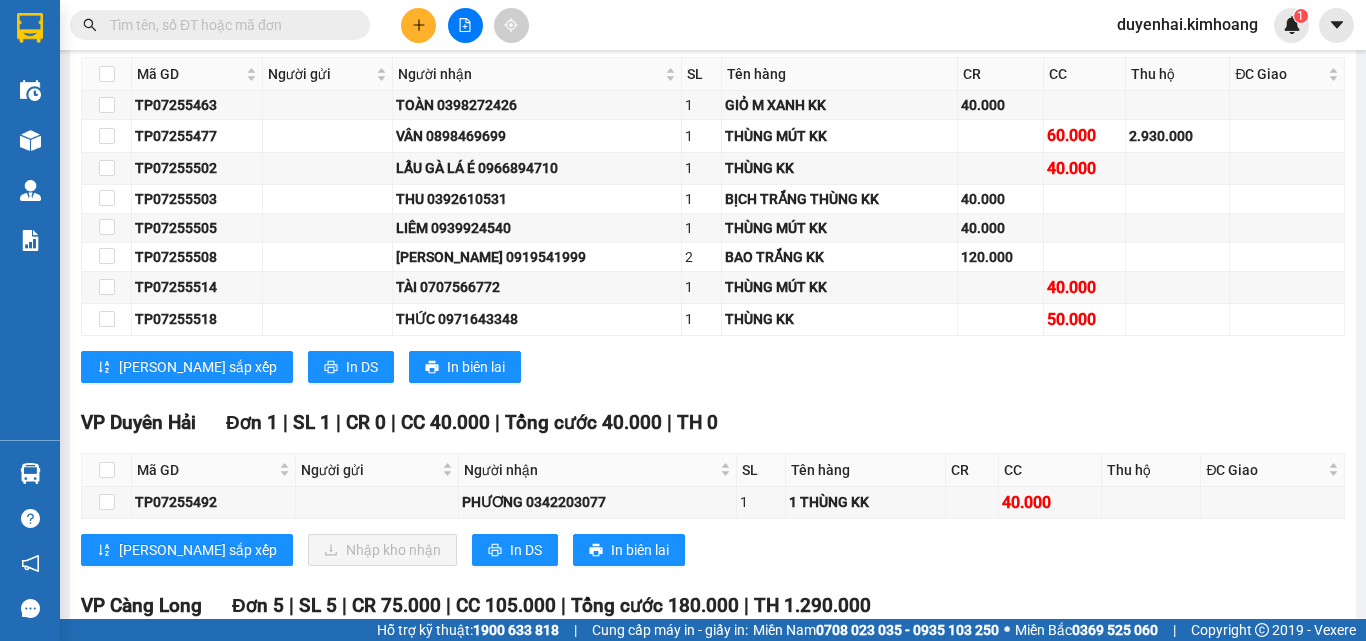 click on "[PERSON_NAME] sắp xếp In DS In biên lai" at bounding box center [713, 367] 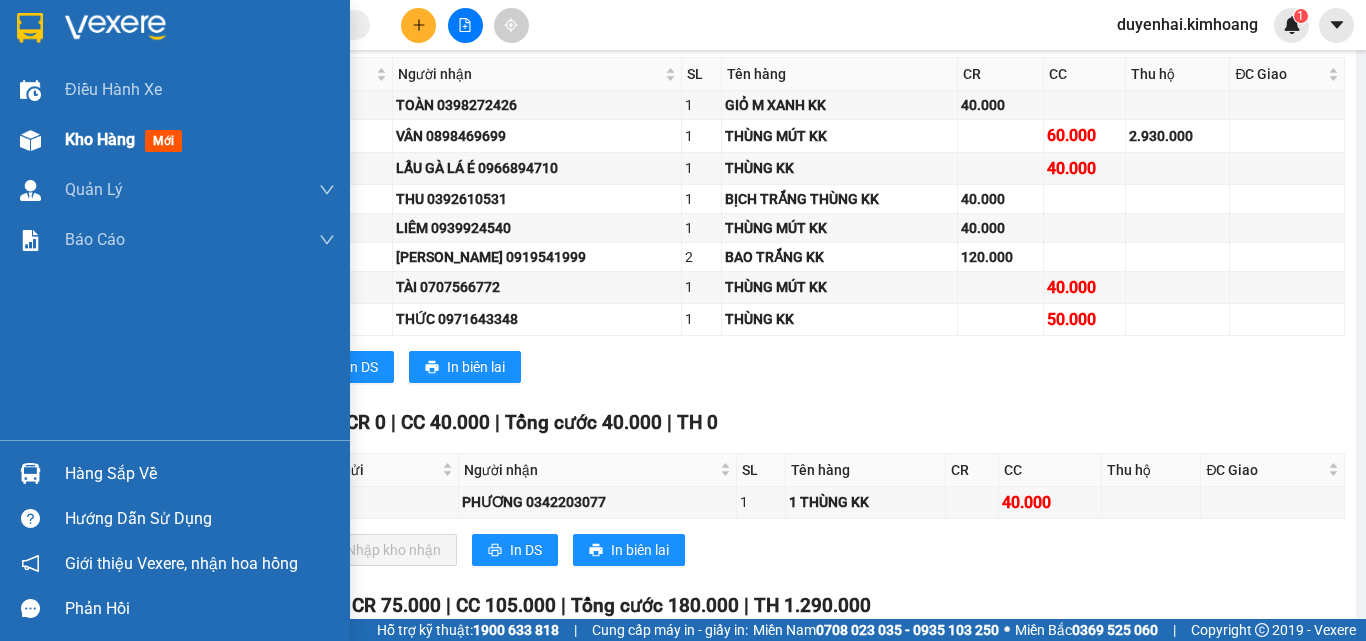 click on "Kho hàng" at bounding box center [100, 139] 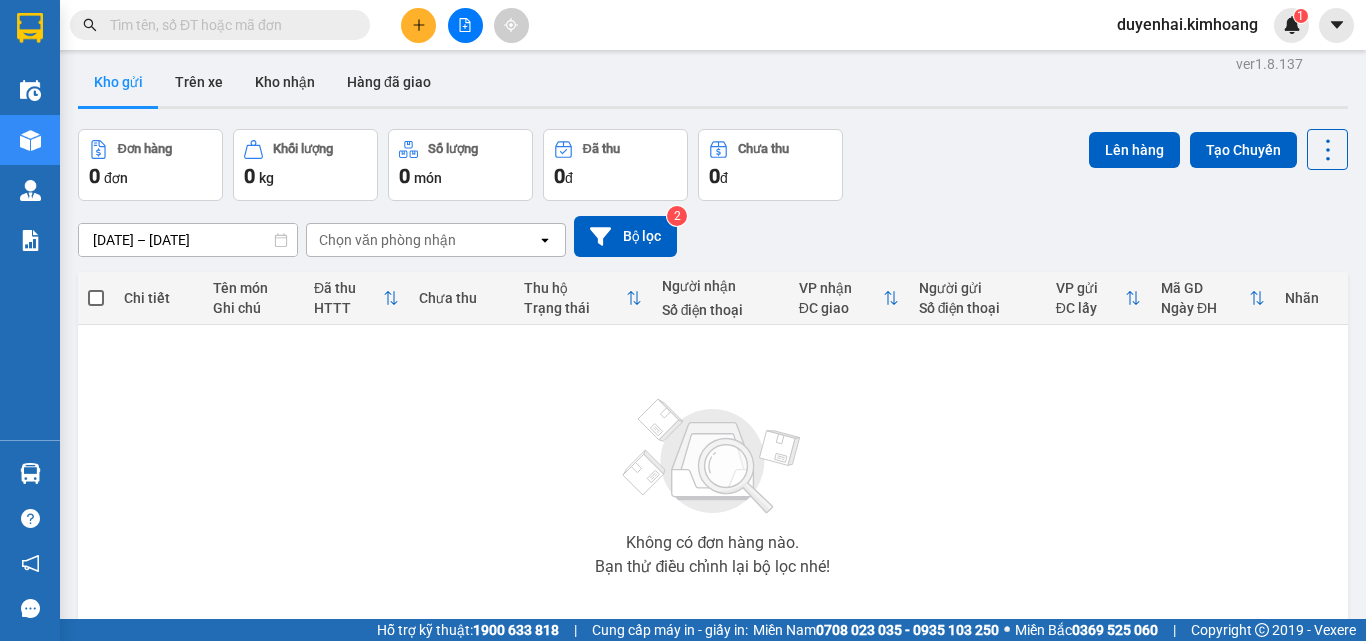 scroll, scrollTop: 0, scrollLeft: 0, axis: both 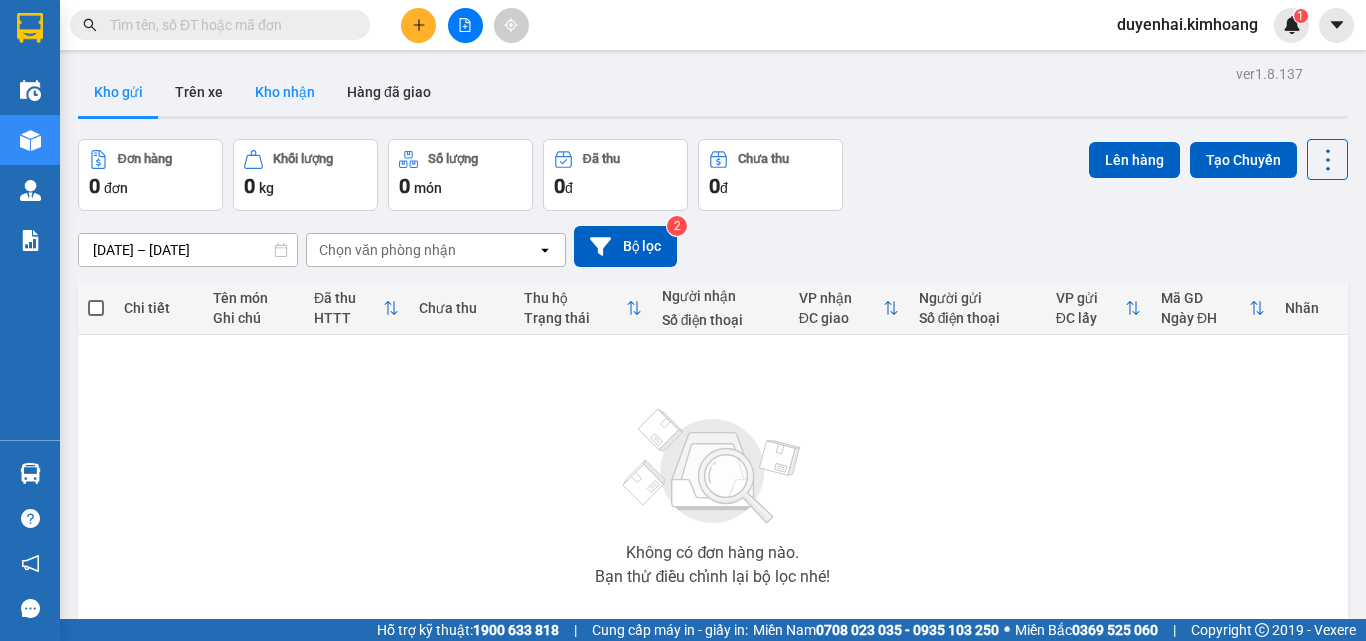 click on "Kho nhận" at bounding box center [285, 92] 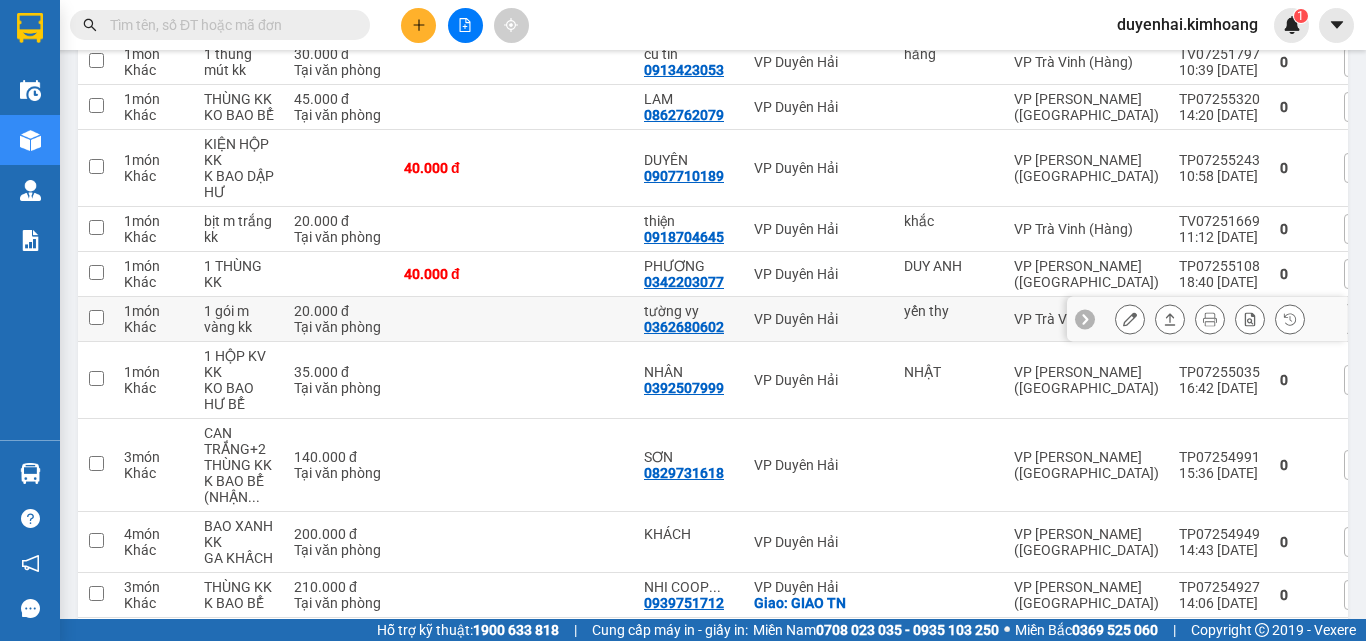 scroll, scrollTop: 300, scrollLeft: 0, axis: vertical 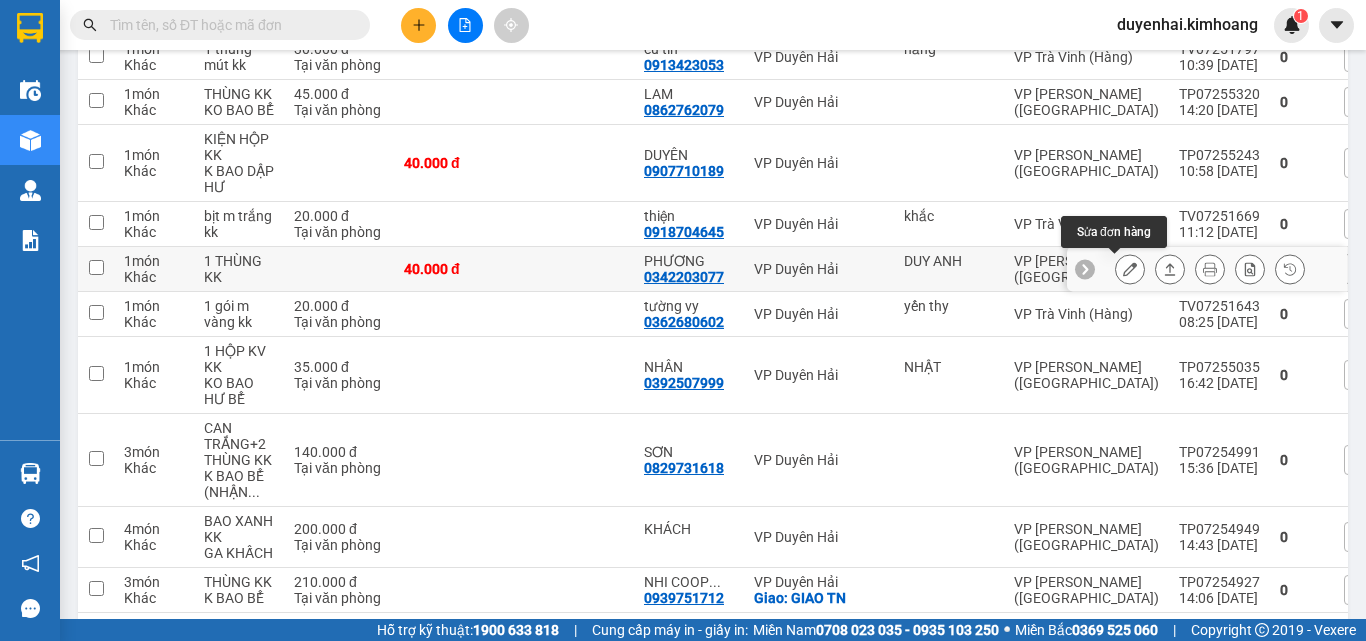 click at bounding box center [1130, 269] 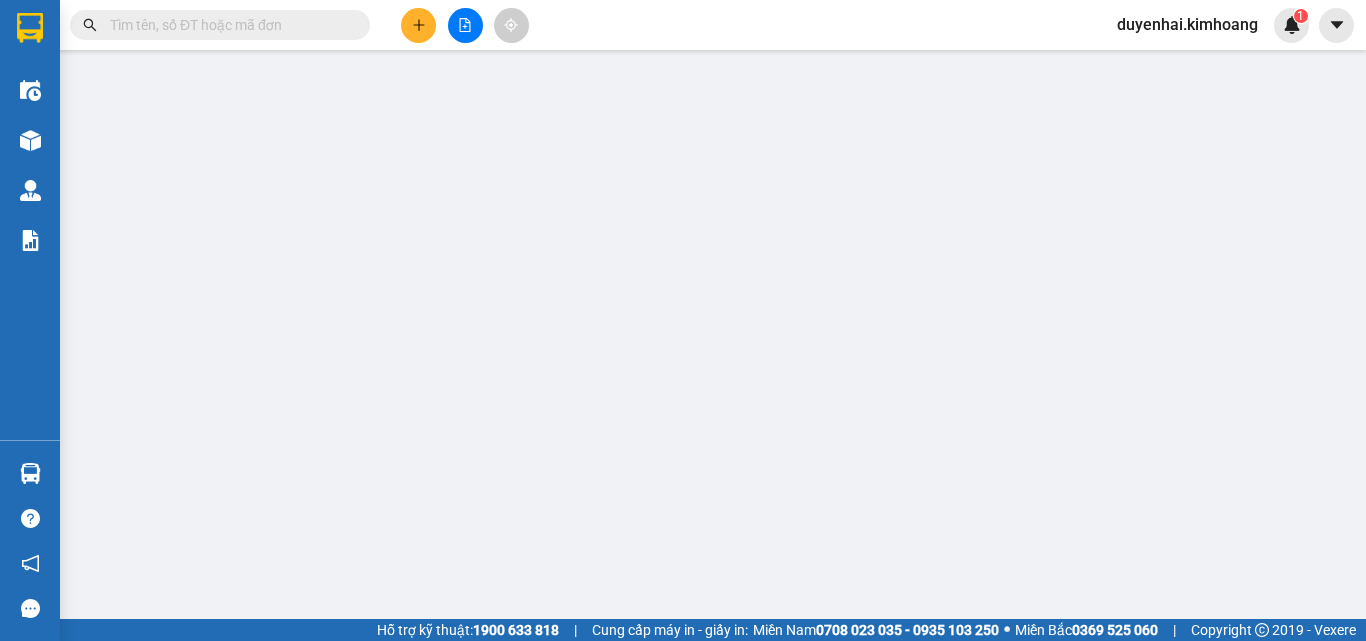 scroll, scrollTop: 0, scrollLeft: 0, axis: both 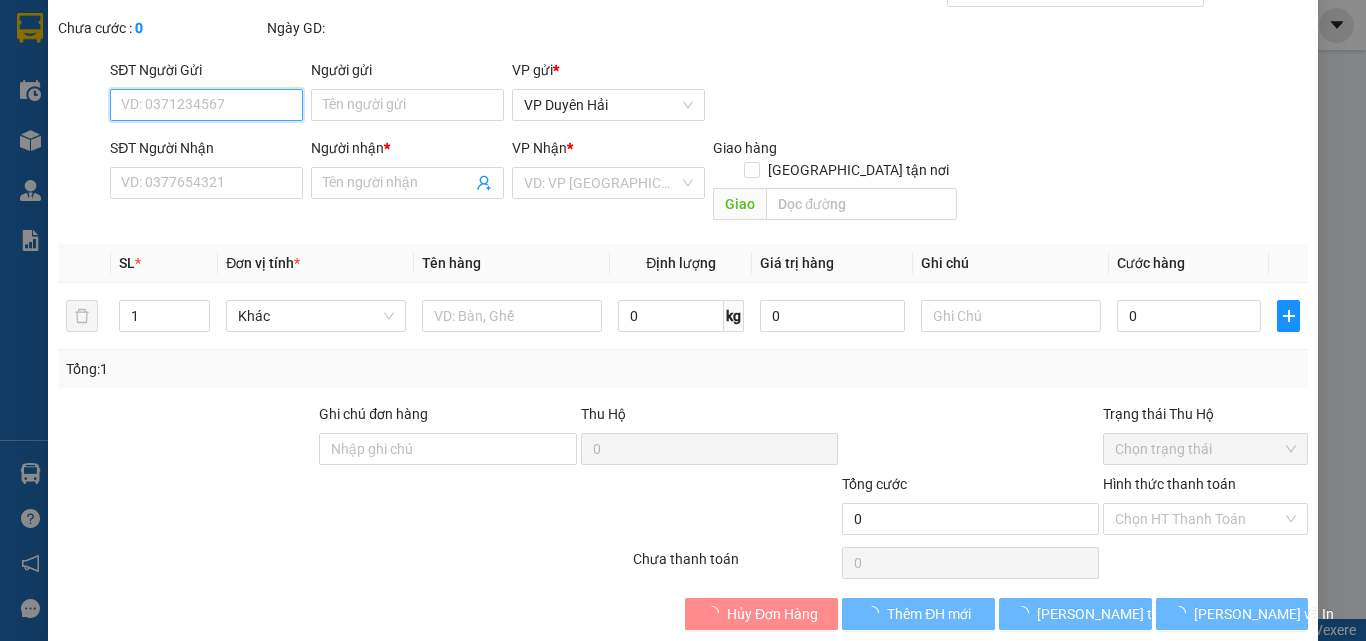 type on "DUY ANH" 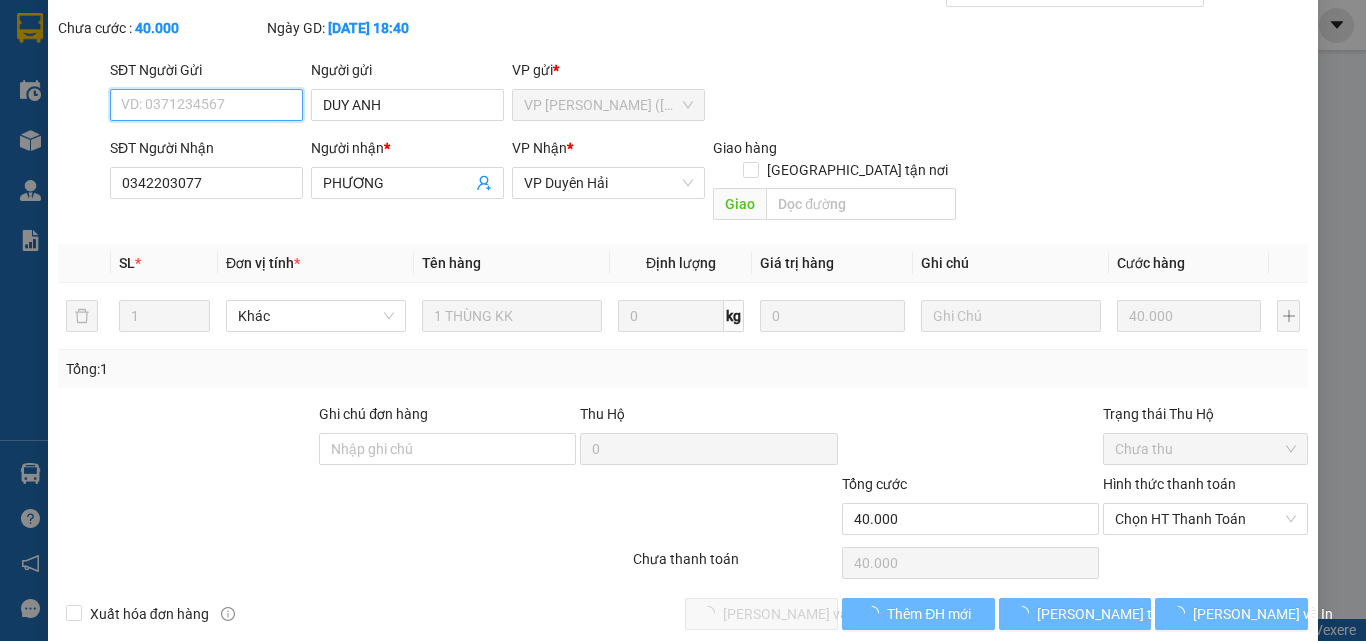 scroll, scrollTop: 103, scrollLeft: 0, axis: vertical 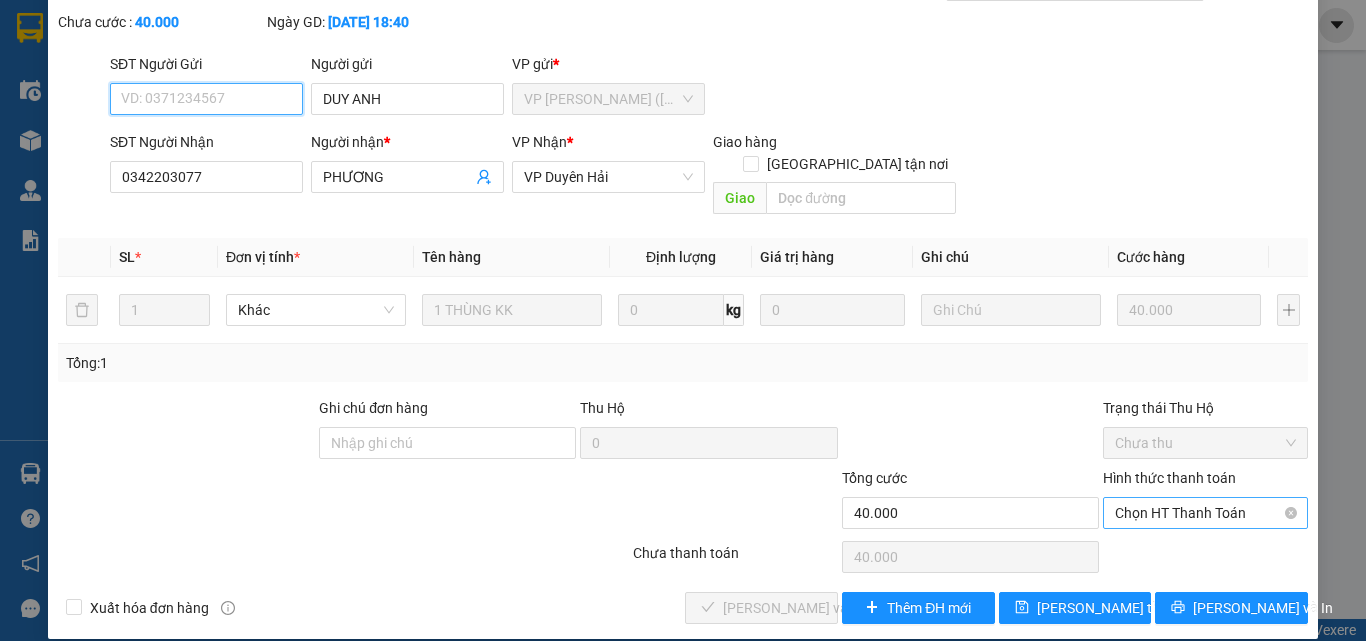 click on "Chọn HT Thanh Toán" at bounding box center [1205, 513] 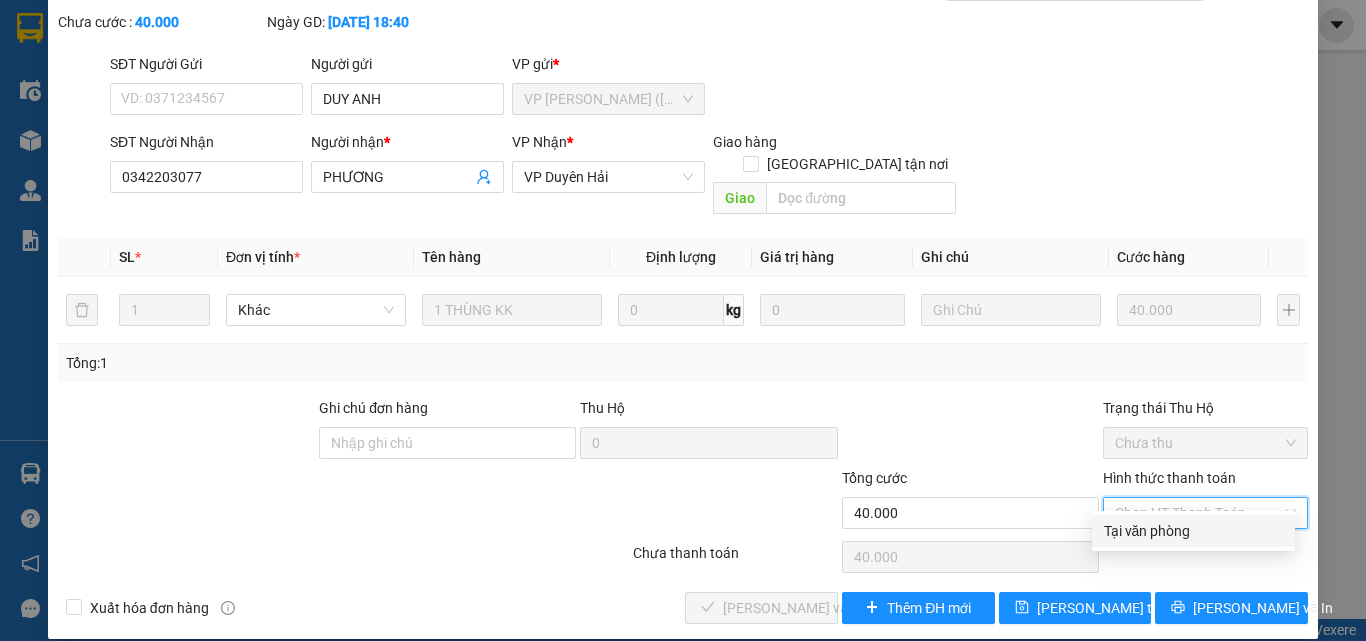 click on "Tại văn phòng" at bounding box center (1193, 531) 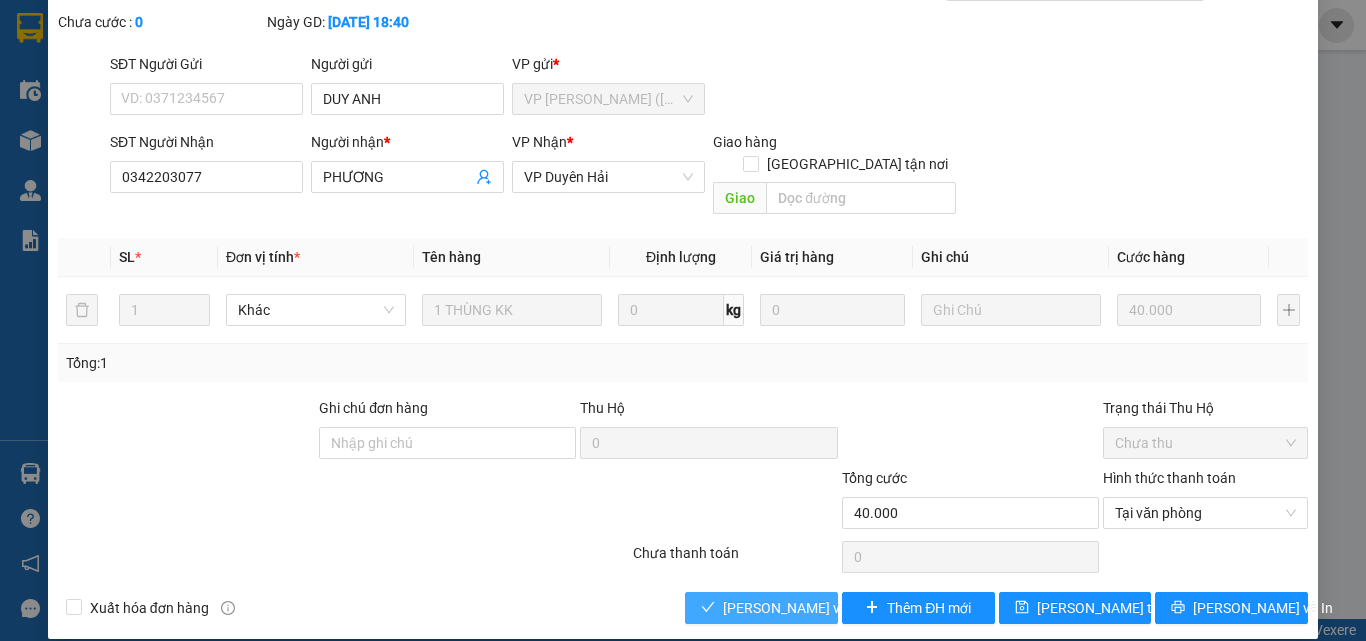 click on "[PERSON_NAME] và Giao hàng" at bounding box center [819, 608] 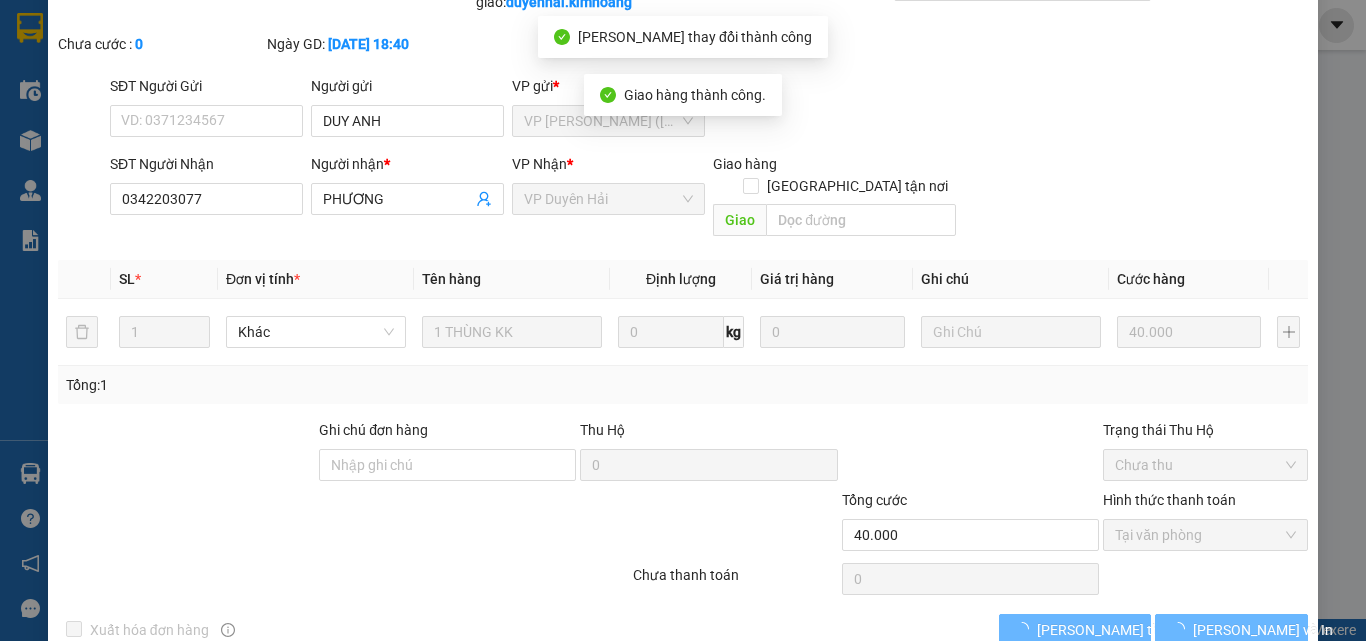 scroll, scrollTop: 0, scrollLeft: 0, axis: both 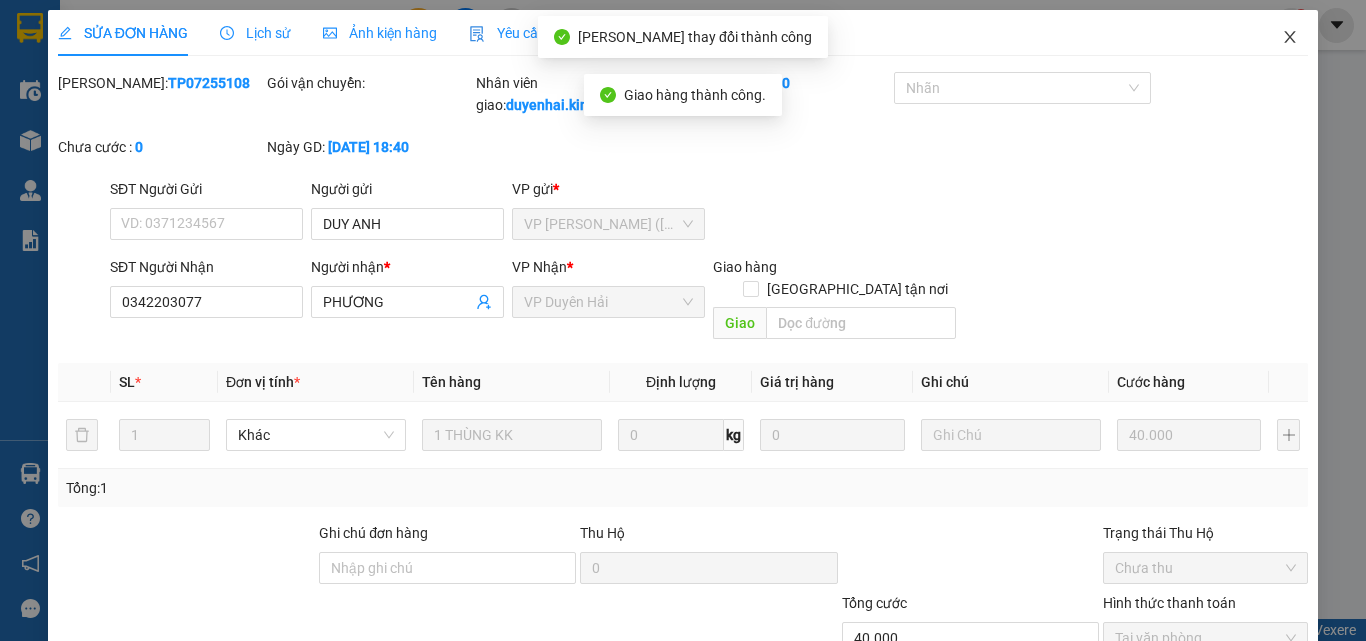 click 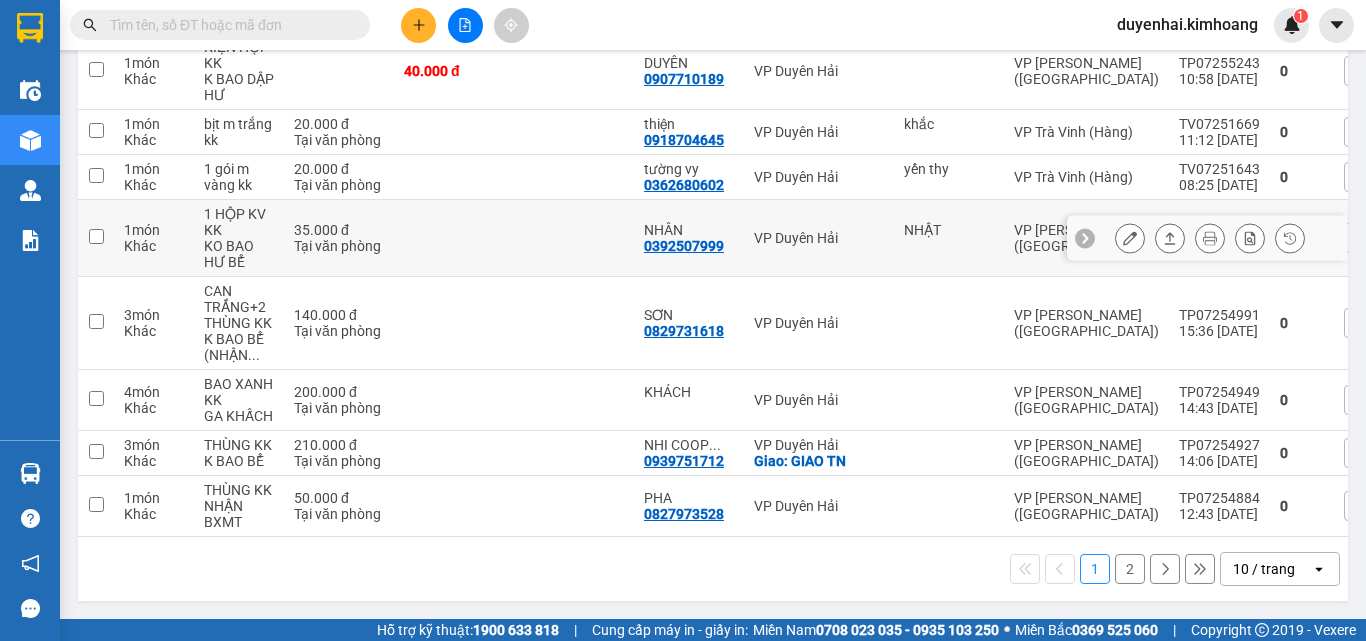 scroll, scrollTop: 400, scrollLeft: 0, axis: vertical 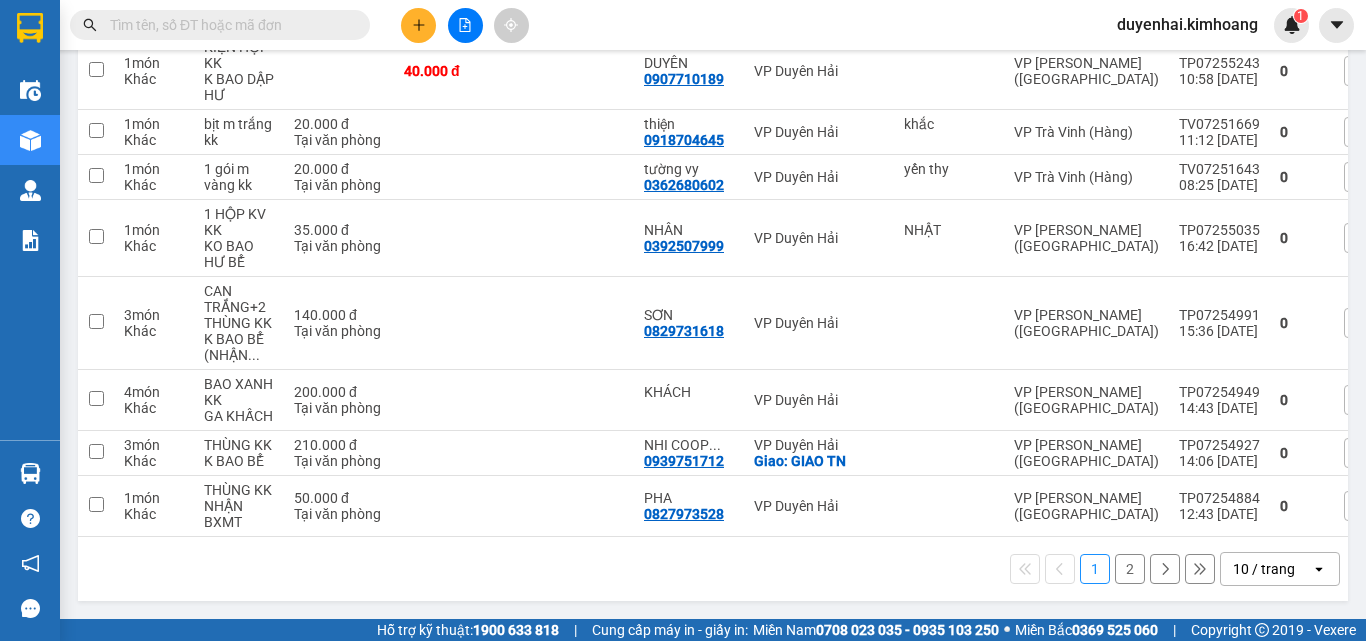 click on "2" at bounding box center (1130, 569) 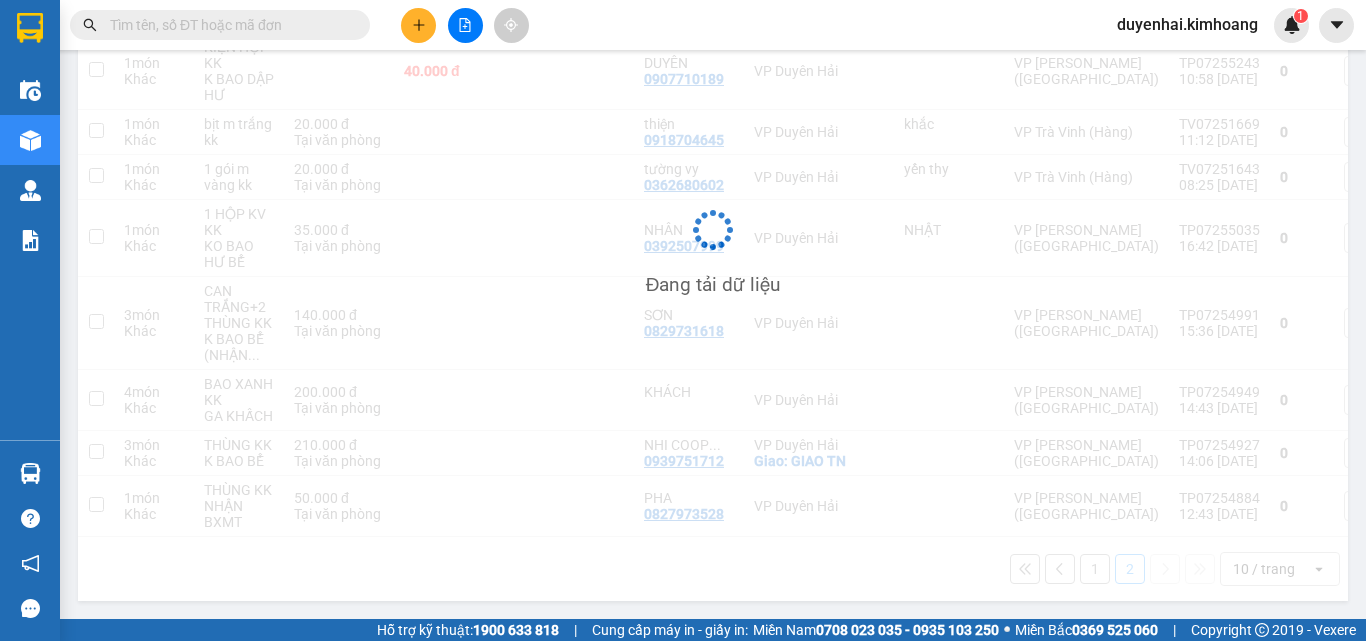 scroll, scrollTop: 92, scrollLeft: 0, axis: vertical 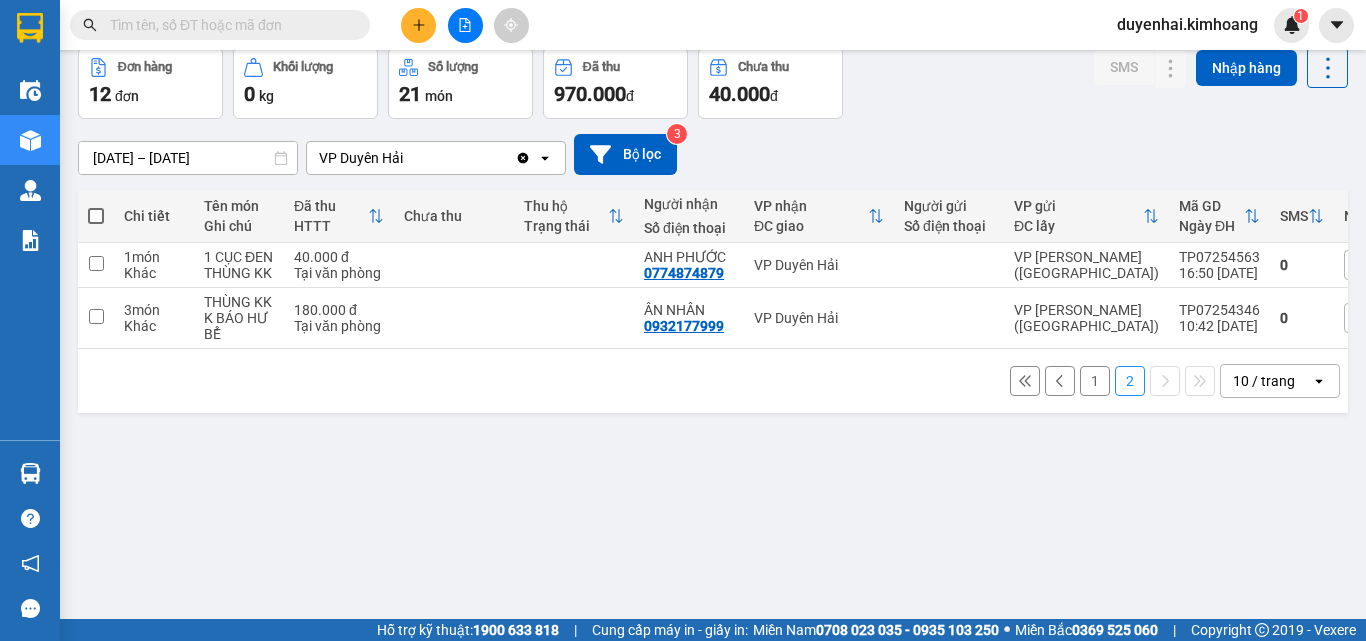 click on "1" at bounding box center (1095, 381) 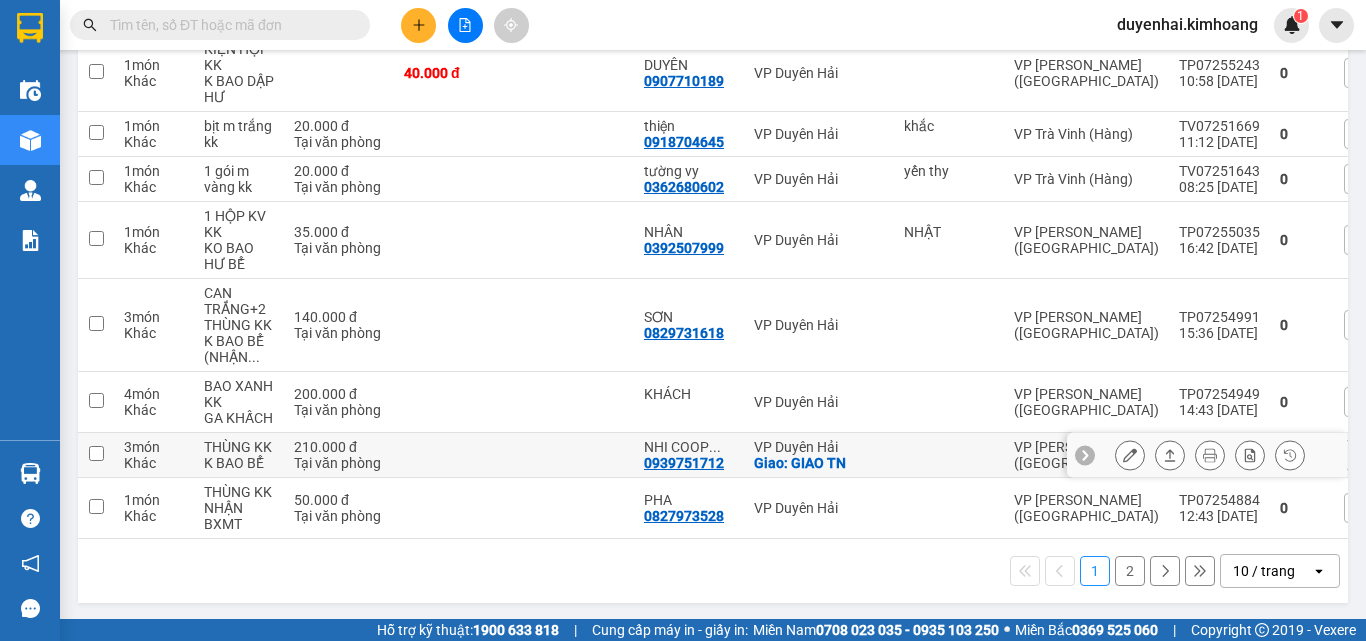 scroll, scrollTop: 400, scrollLeft: 0, axis: vertical 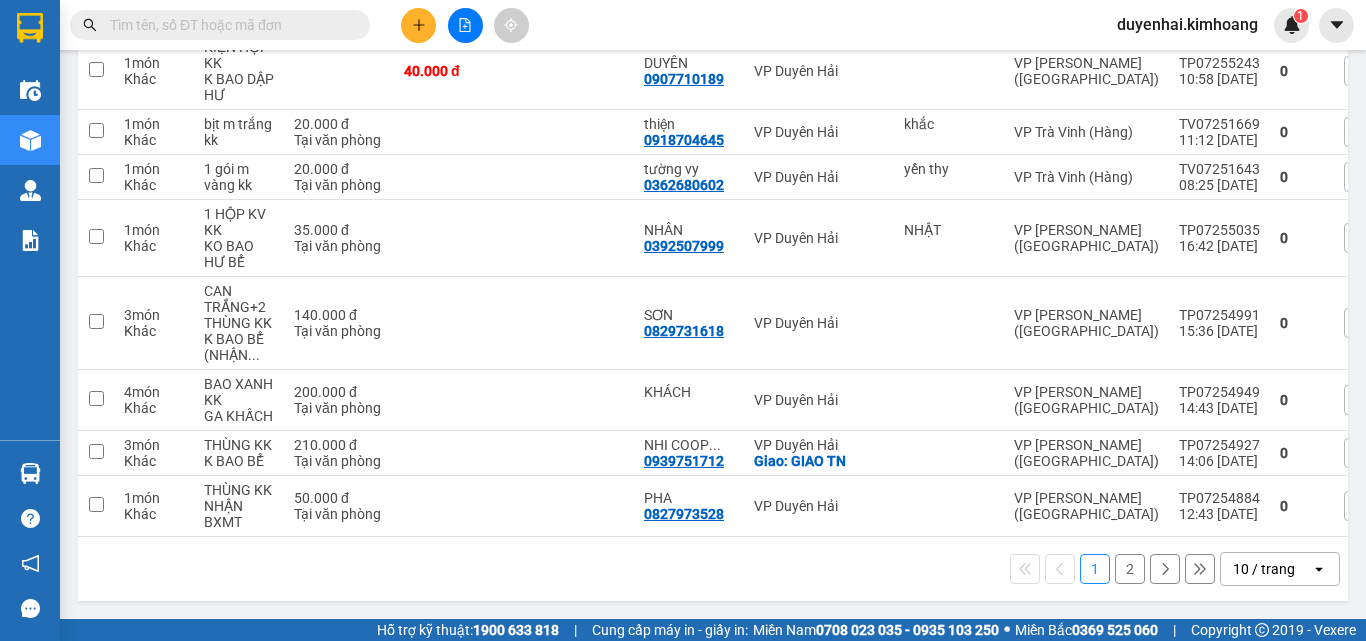 click on "2" at bounding box center [1130, 569] 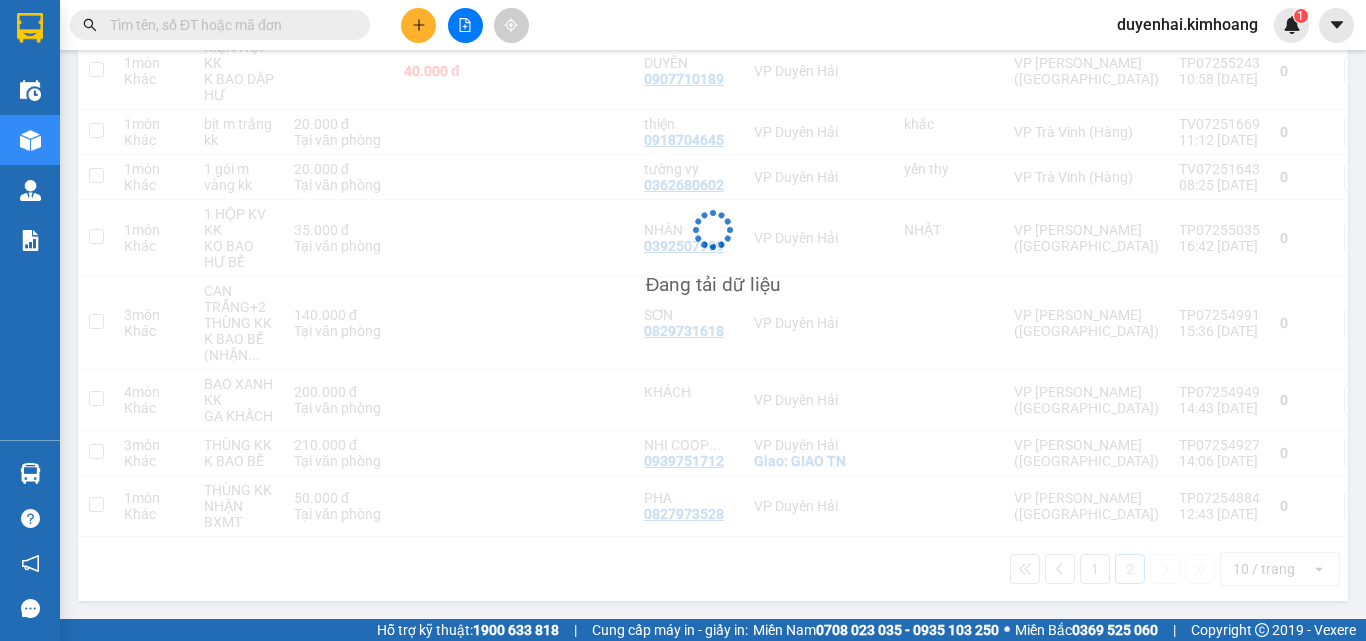 scroll, scrollTop: 92, scrollLeft: 0, axis: vertical 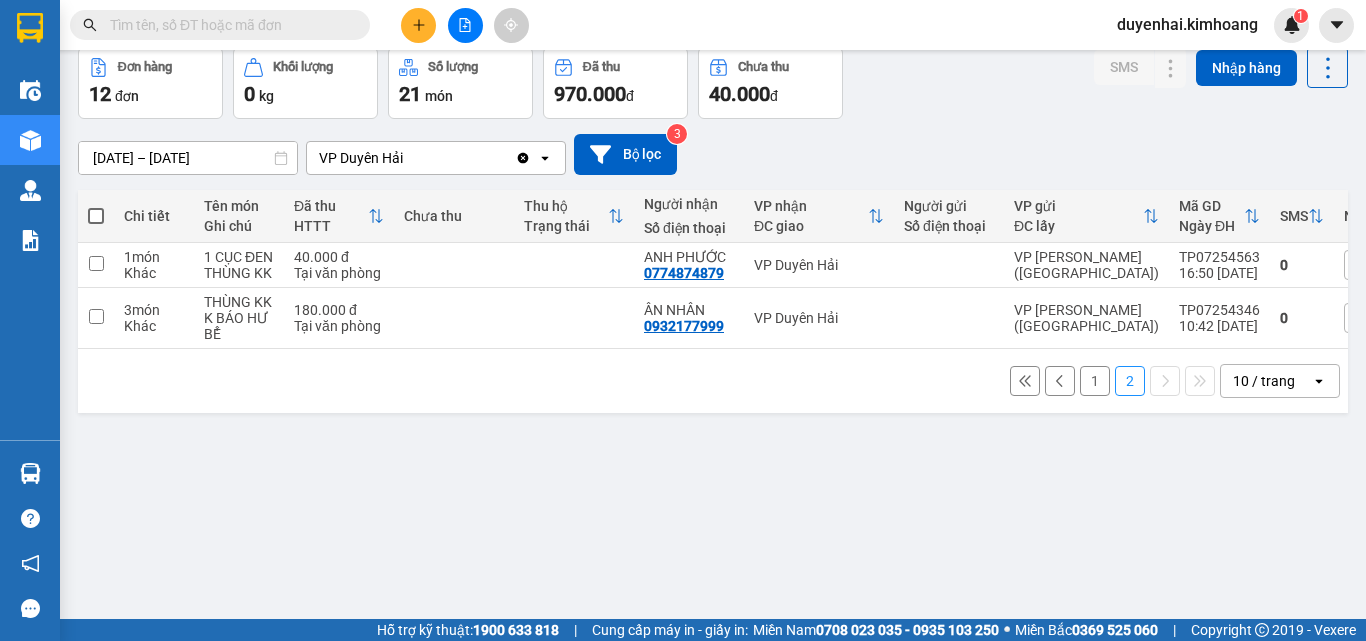 click on "1" at bounding box center (1095, 381) 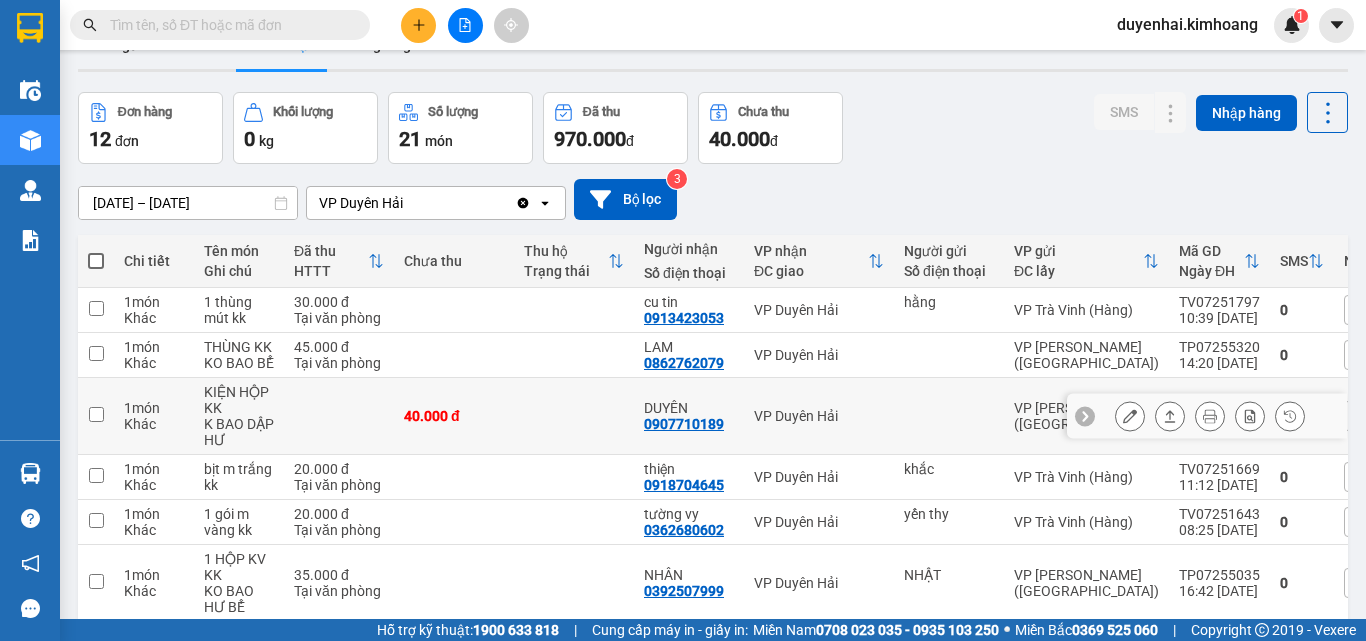 scroll, scrollTop: 0, scrollLeft: 0, axis: both 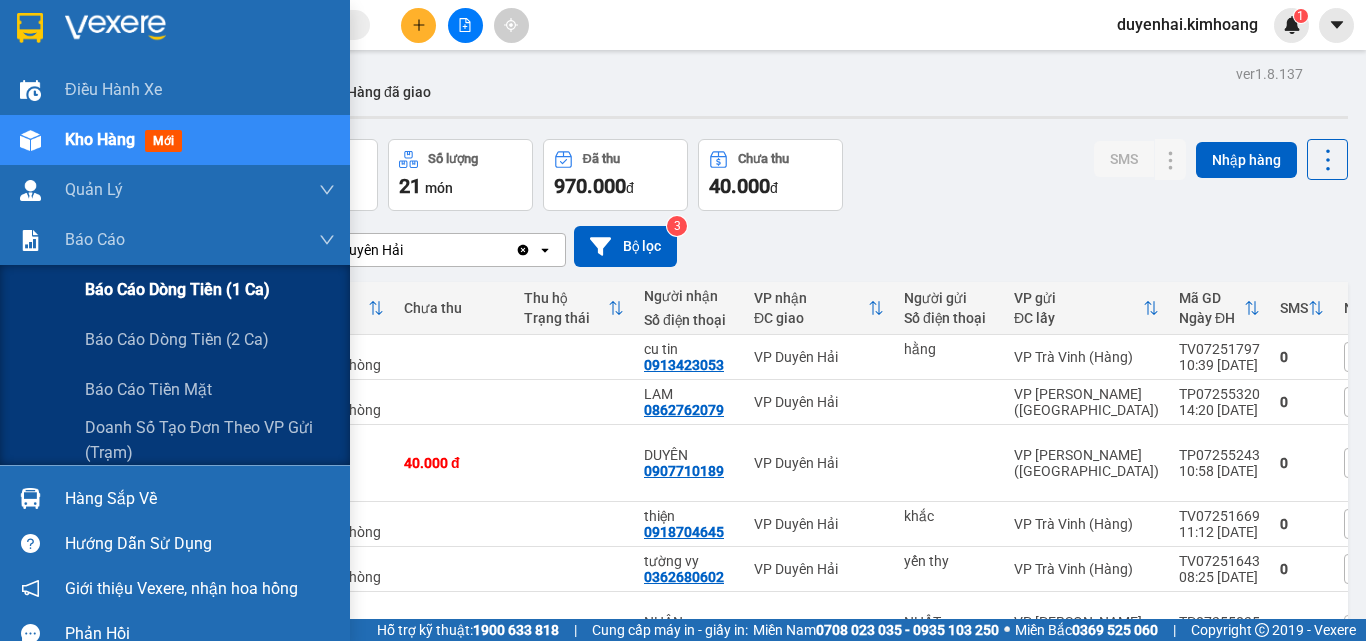 click on "Báo cáo dòng tiền (1 ca)" at bounding box center [177, 289] 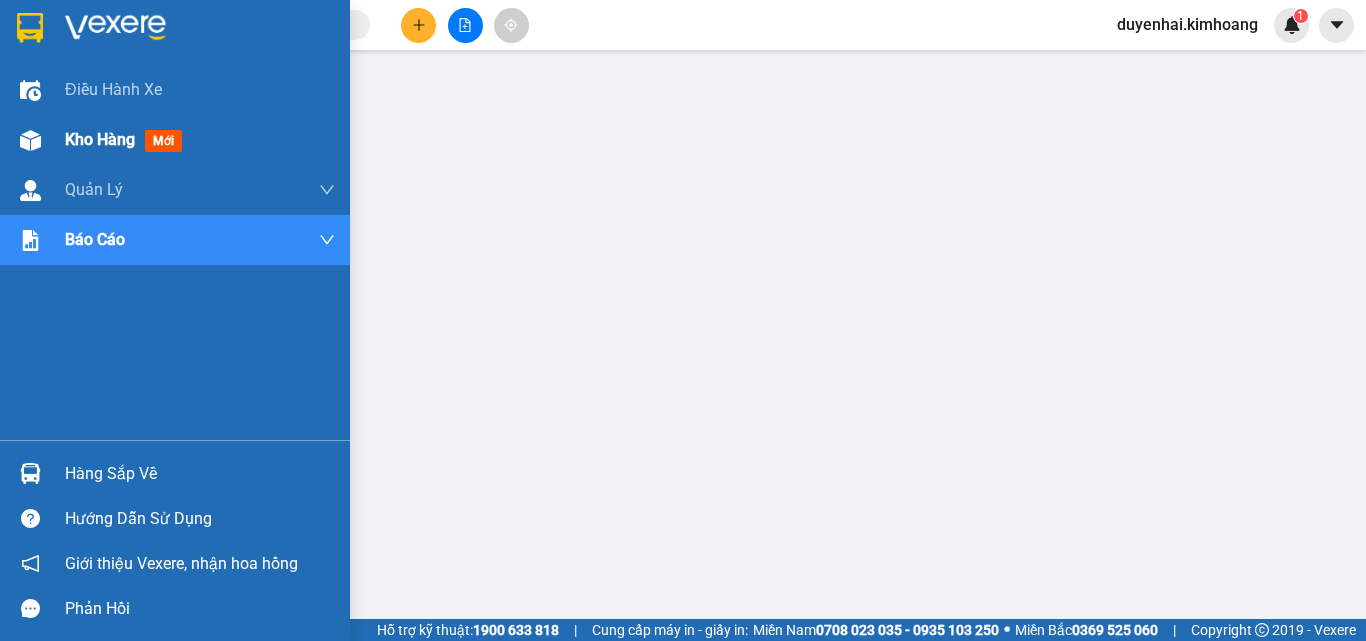 click on "Kho hàng" at bounding box center (100, 139) 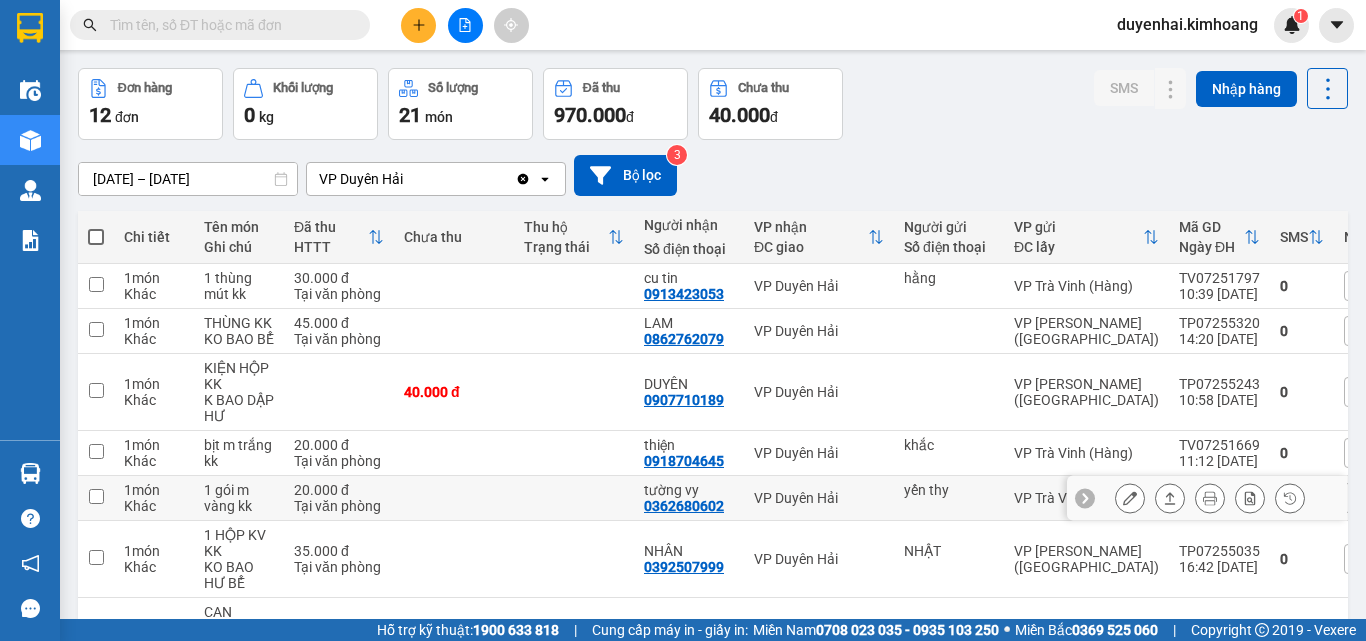 scroll, scrollTop: 100, scrollLeft: 0, axis: vertical 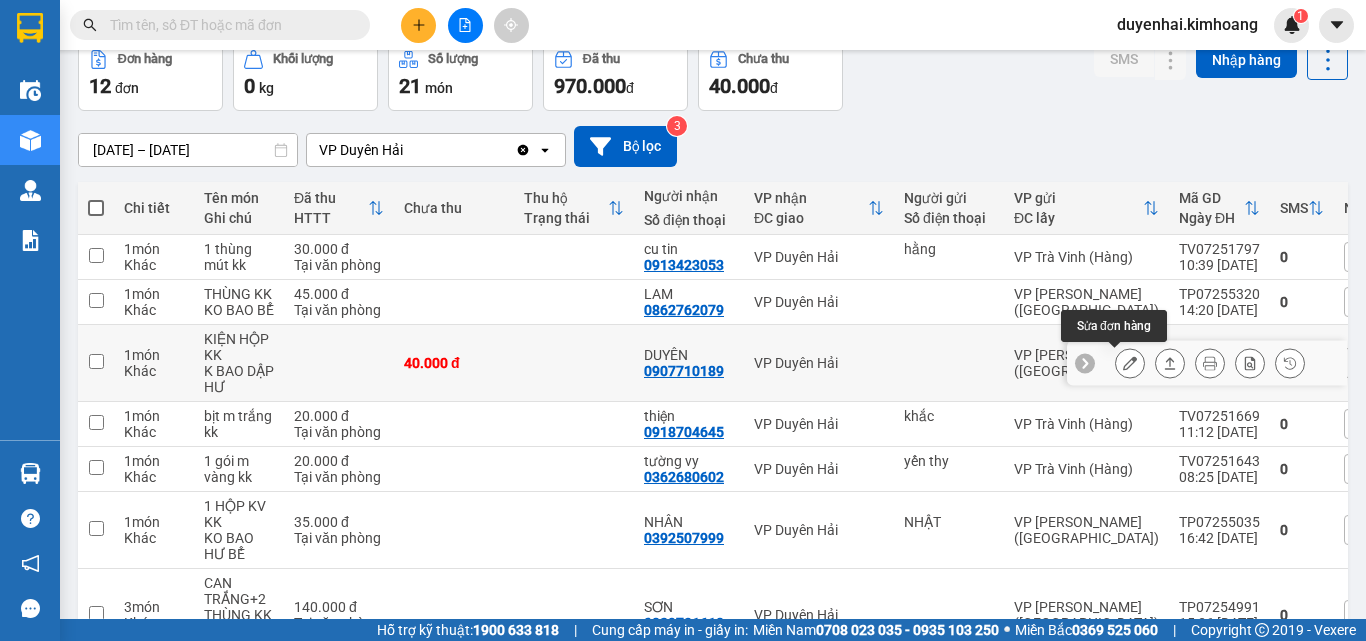 click 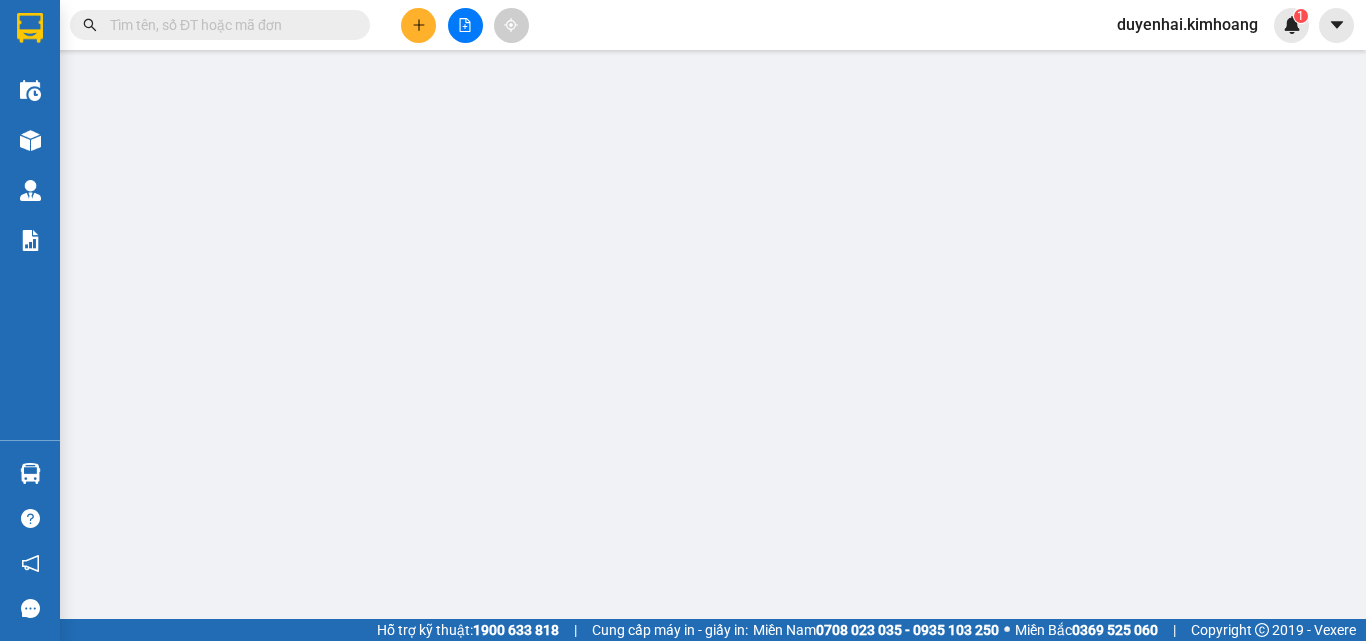 type on "0907710189" 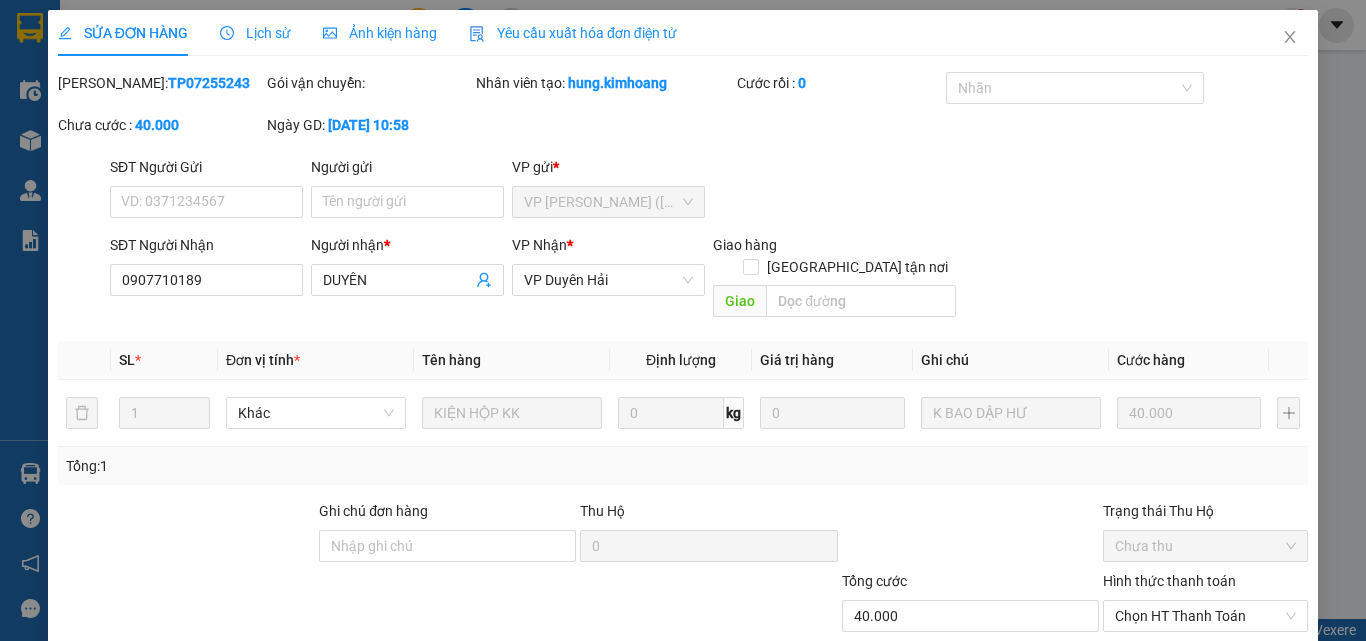 scroll, scrollTop: 0, scrollLeft: 0, axis: both 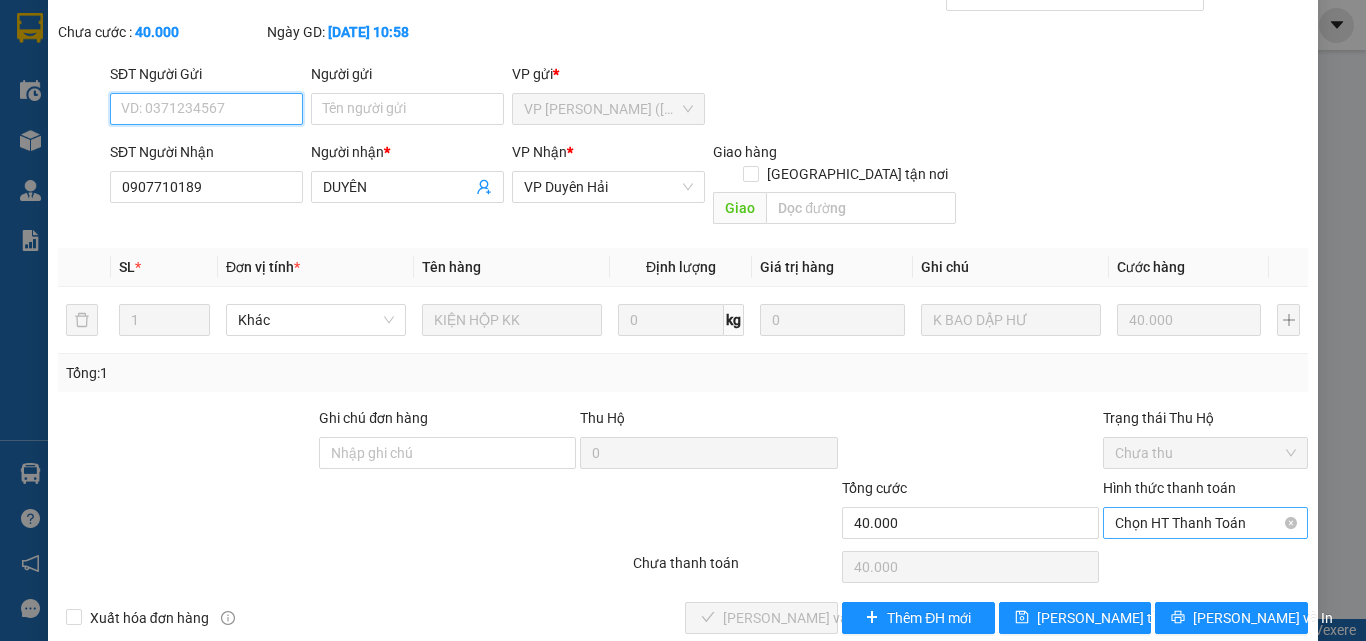 click on "Chọn HT Thanh Toán" at bounding box center [1205, 523] 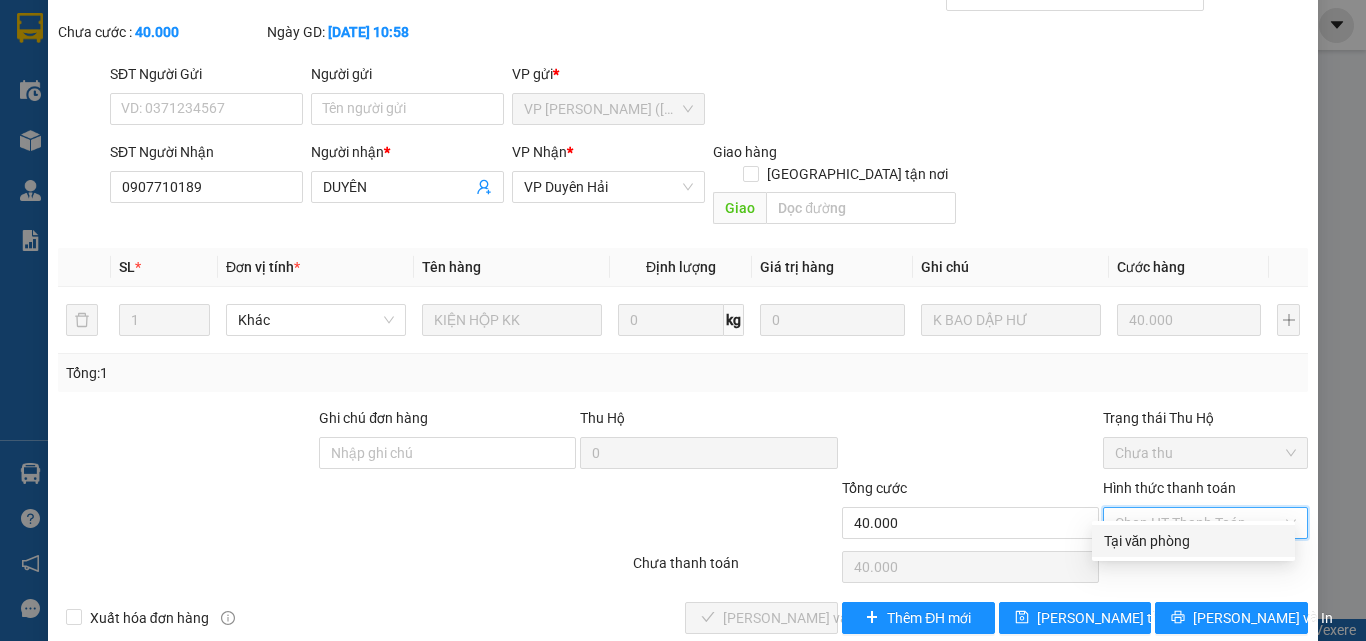 click on "Tại văn phòng" at bounding box center (1193, 541) 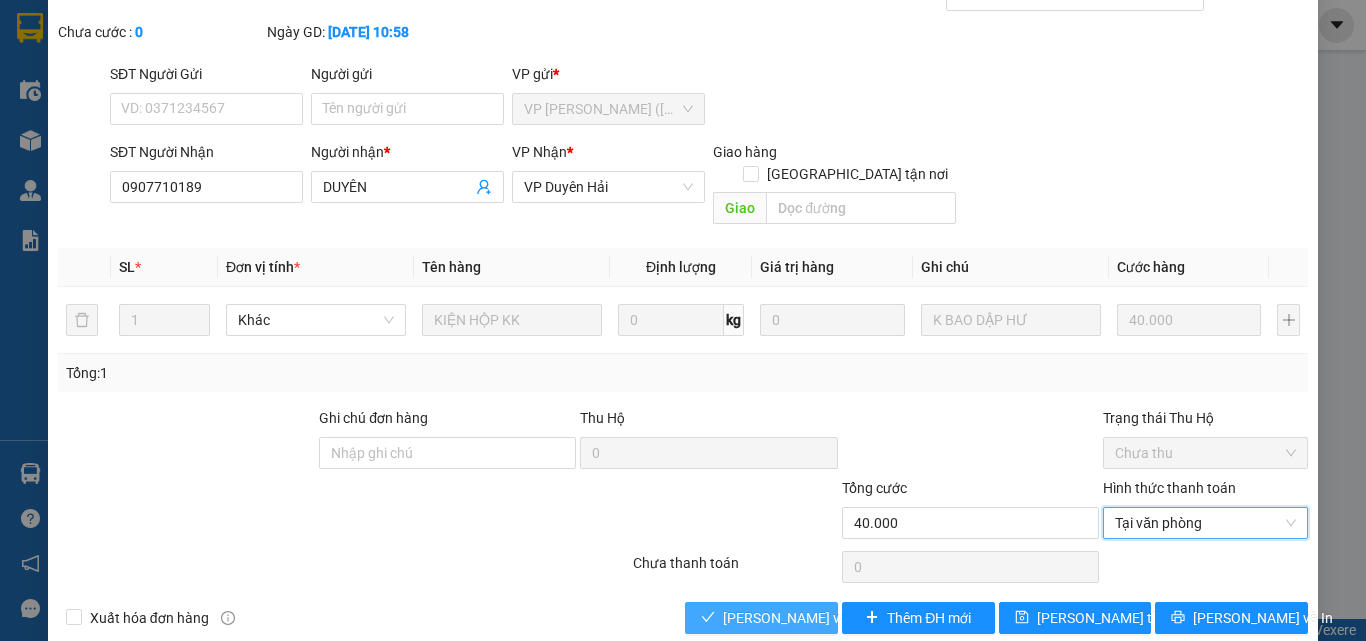 click on "[PERSON_NAME] và Giao hàng" at bounding box center [819, 618] 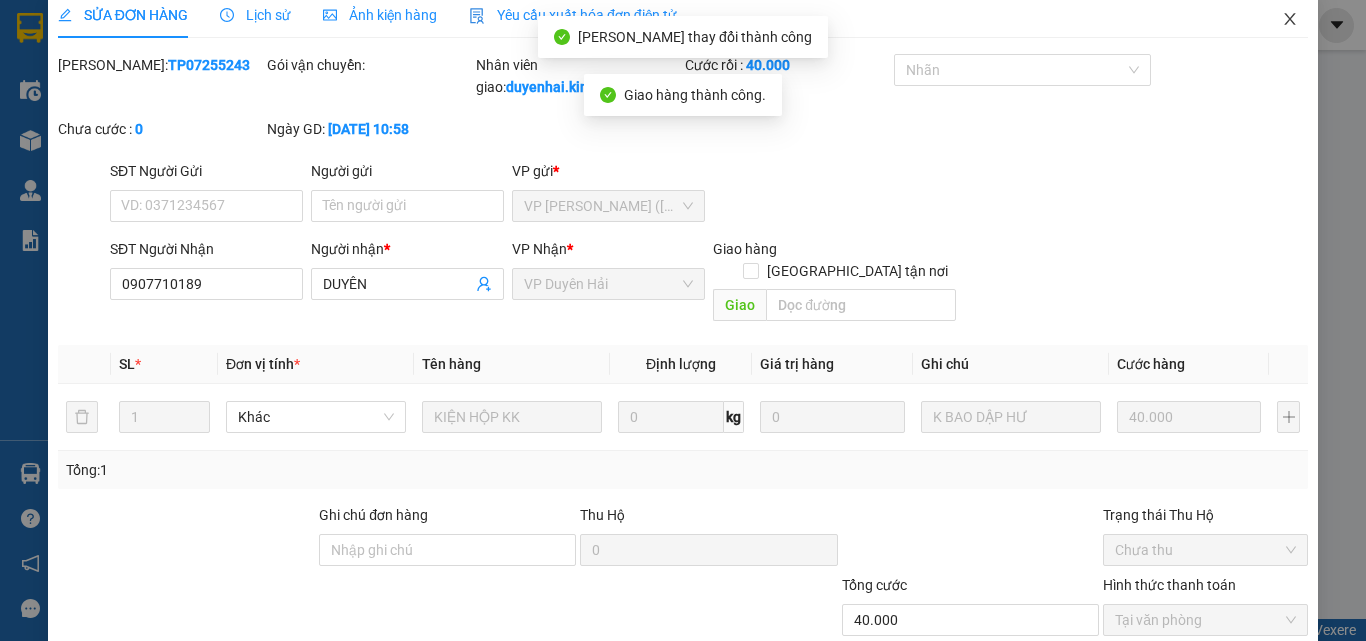 scroll, scrollTop: 0, scrollLeft: 0, axis: both 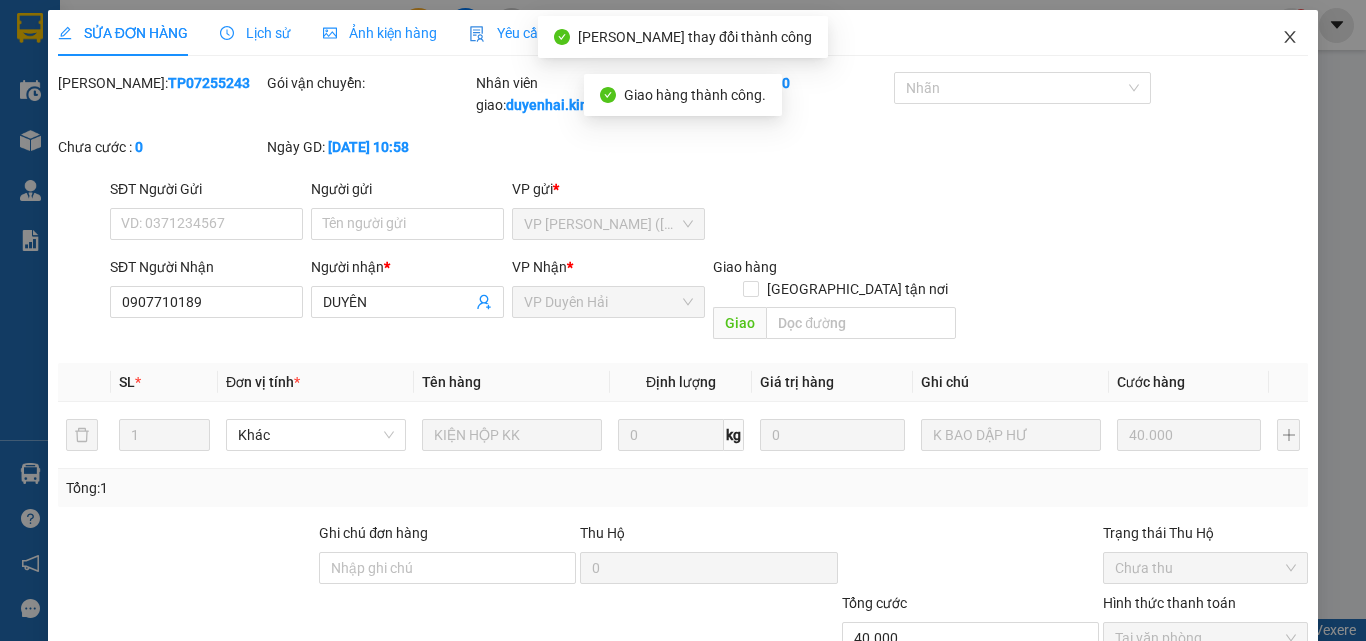 click 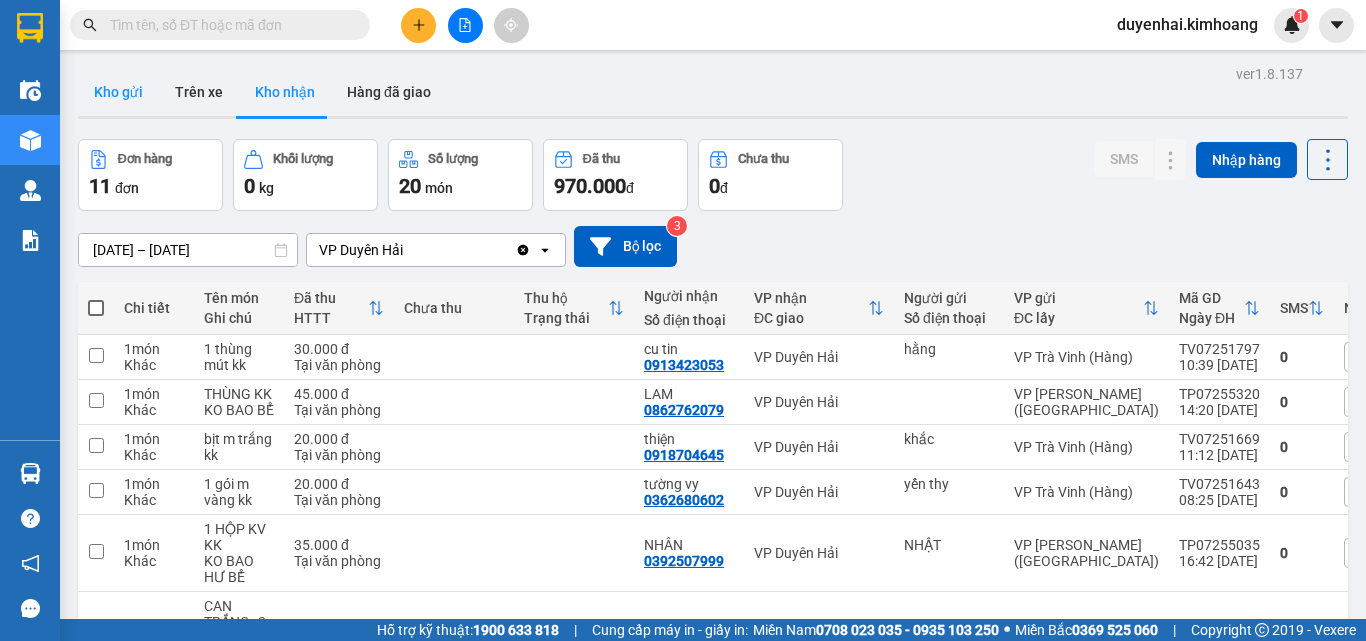 click on "Kho gửi" at bounding box center [118, 92] 